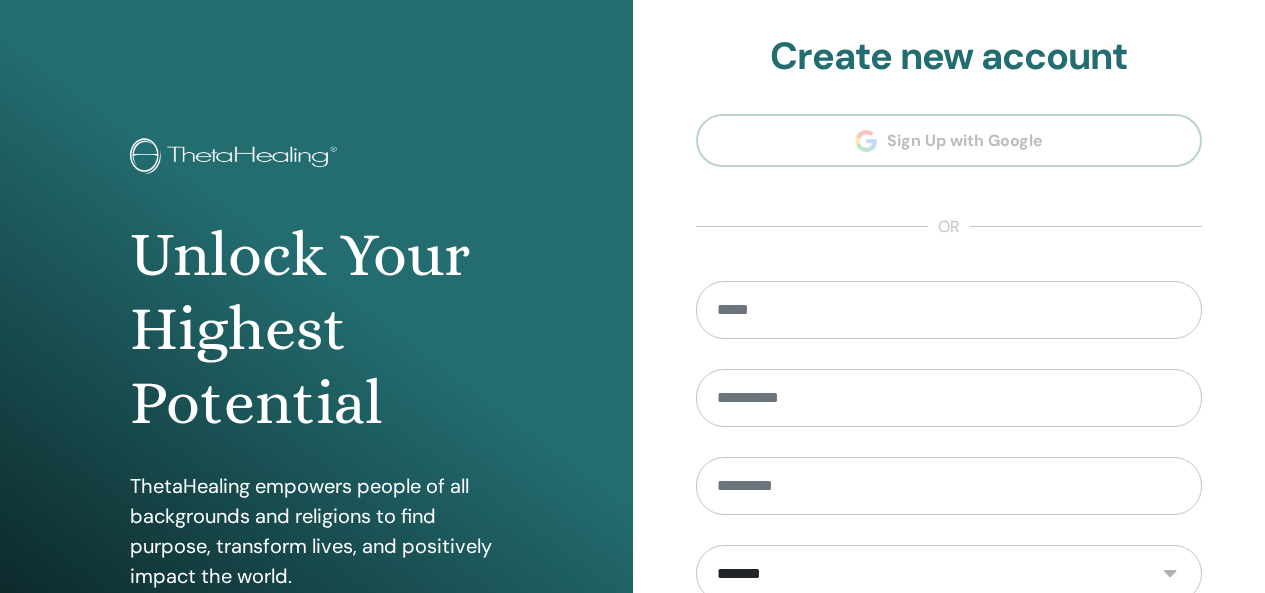 scroll, scrollTop: 0, scrollLeft: 0, axis: both 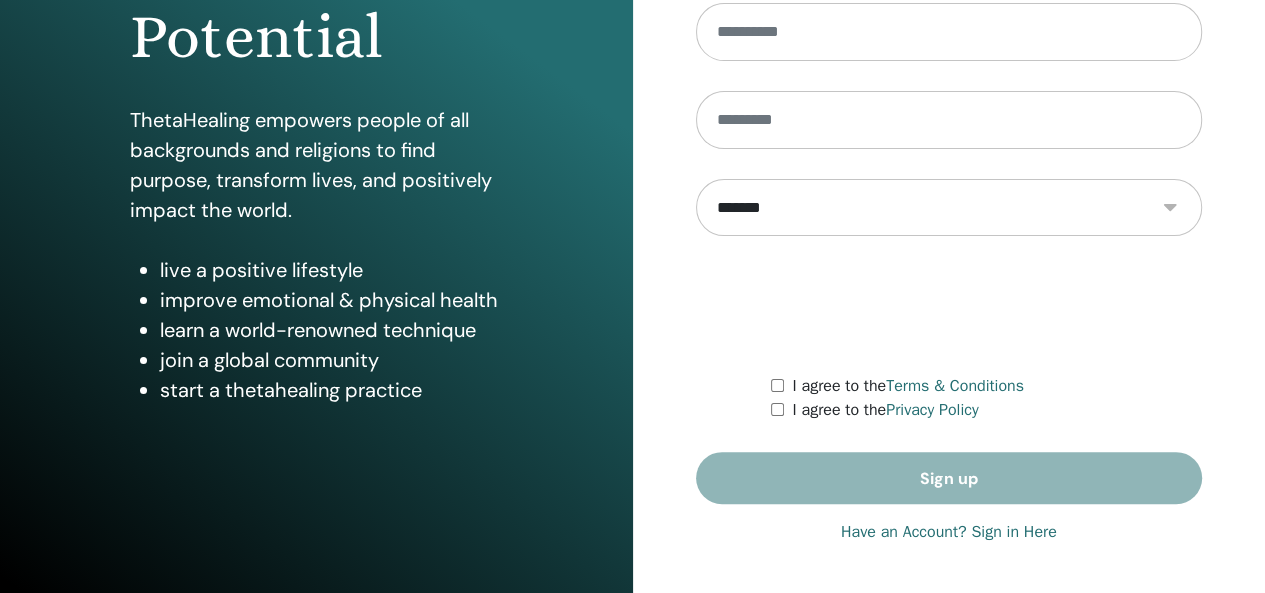 click on "**********" at bounding box center (949, 114) 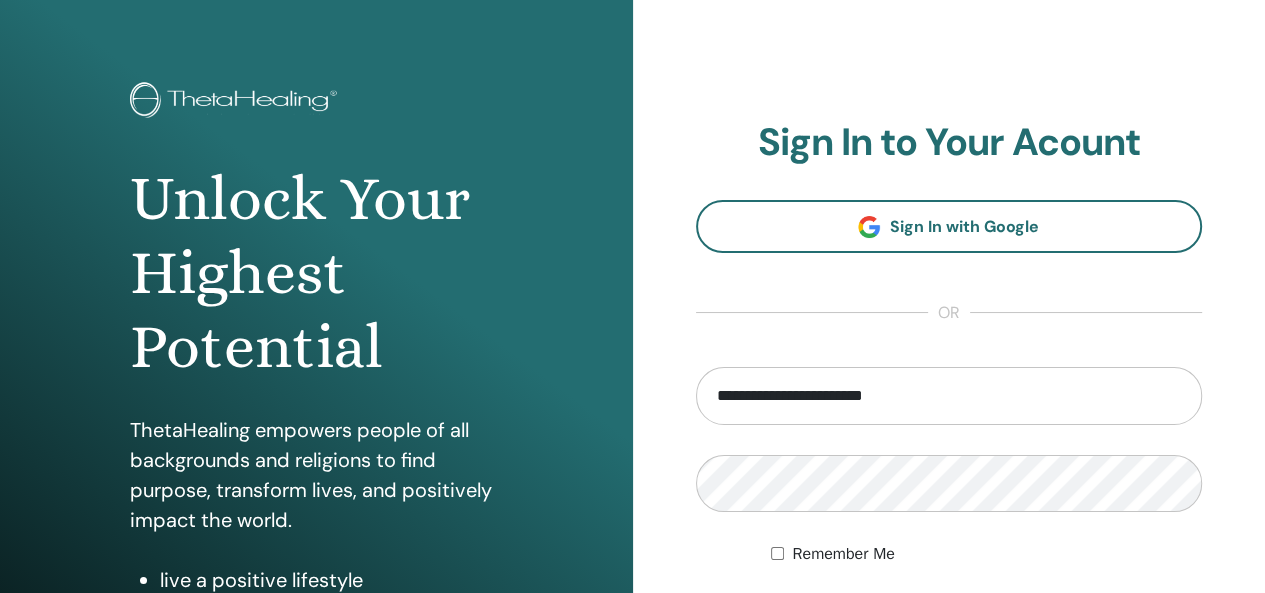 scroll, scrollTop: 0, scrollLeft: 0, axis: both 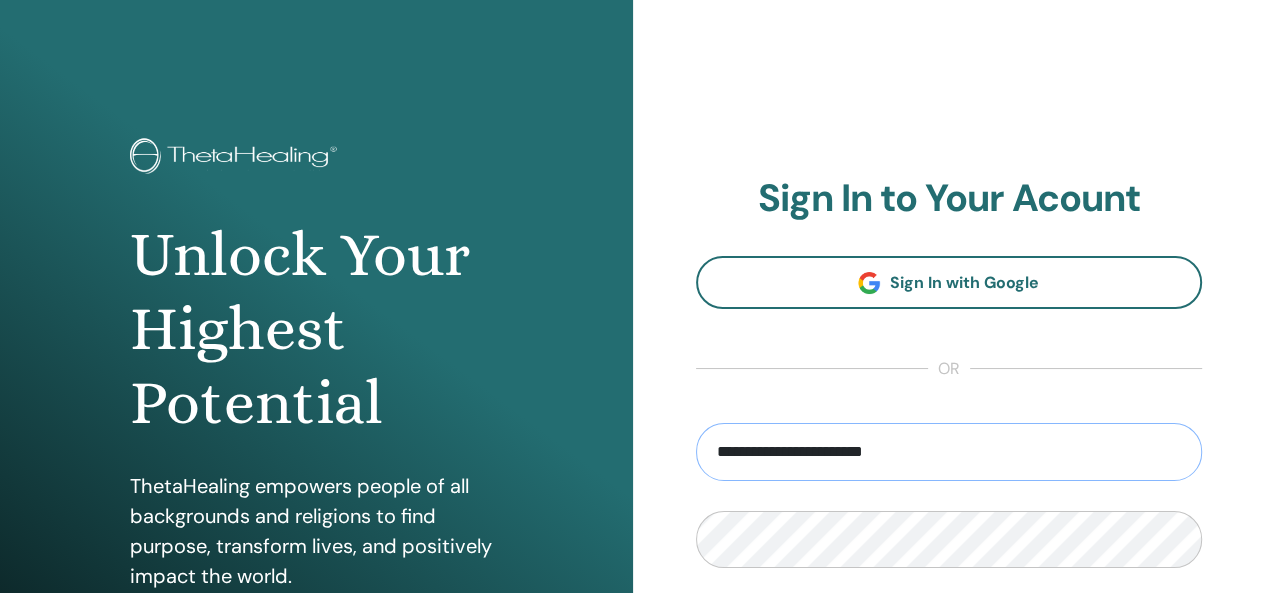 click on "**********" at bounding box center [949, 452] 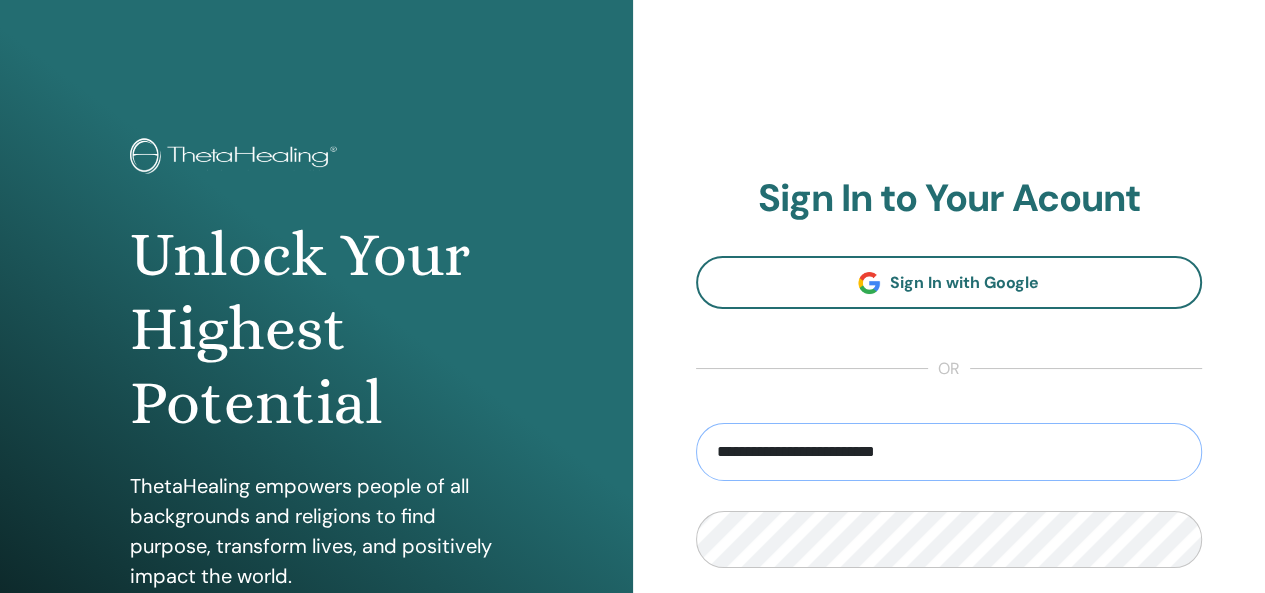 type on "**********" 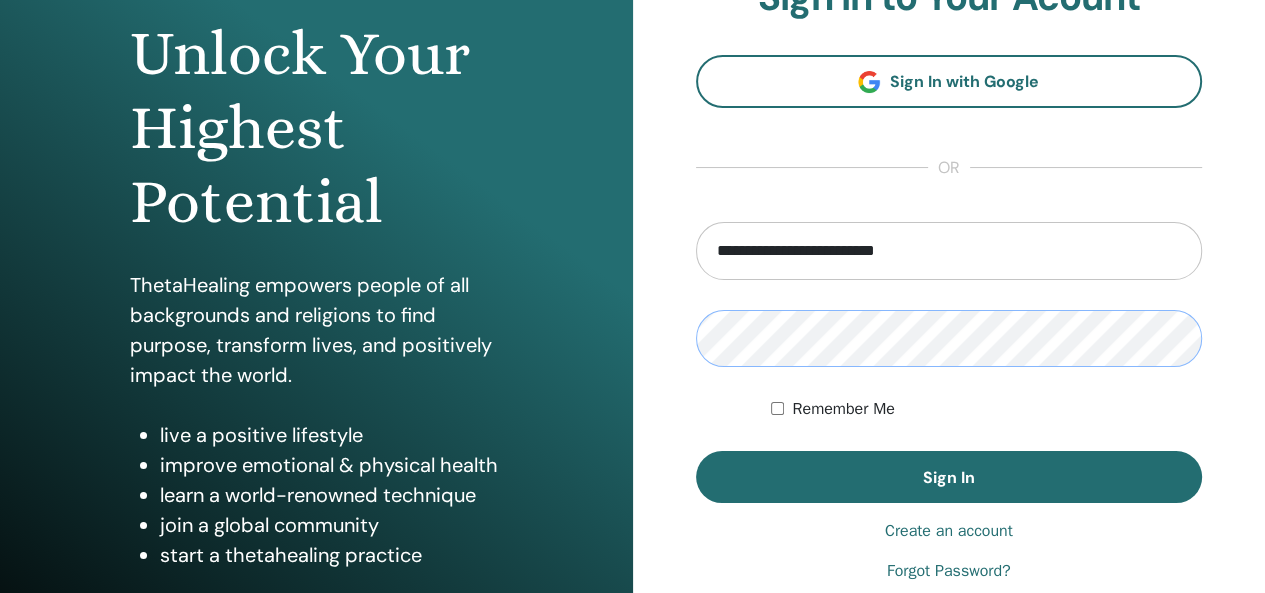 scroll, scrollTop: 206, scrollLeft: 0, axis: vertical 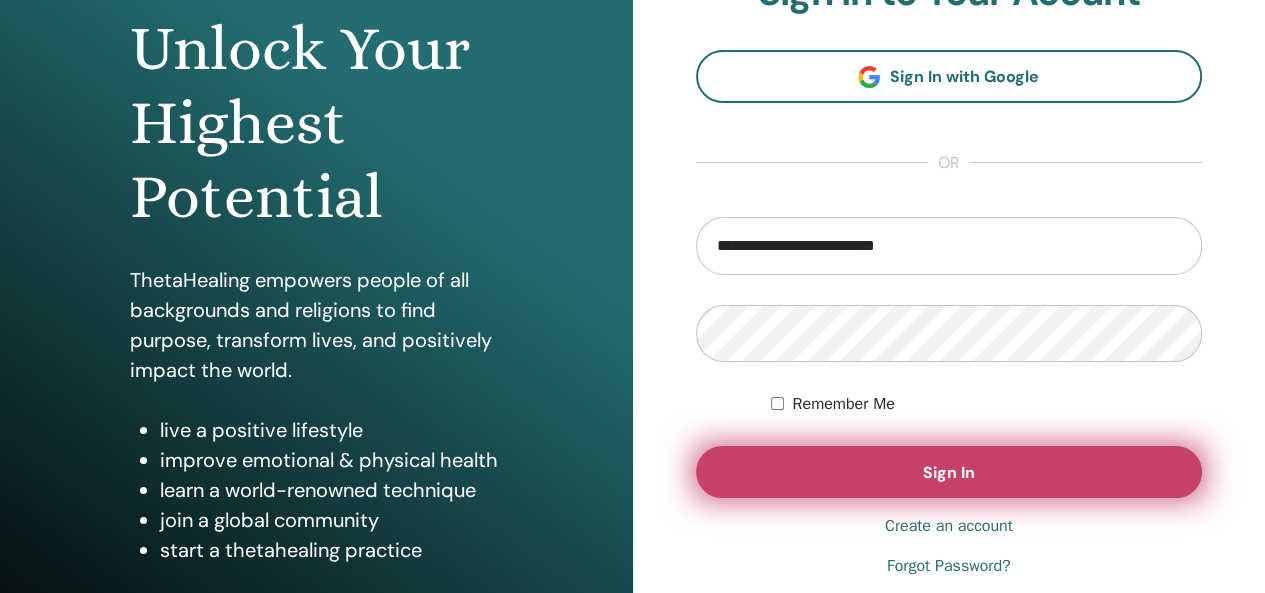 click on "Sign In" at bounding box center (949, 472) 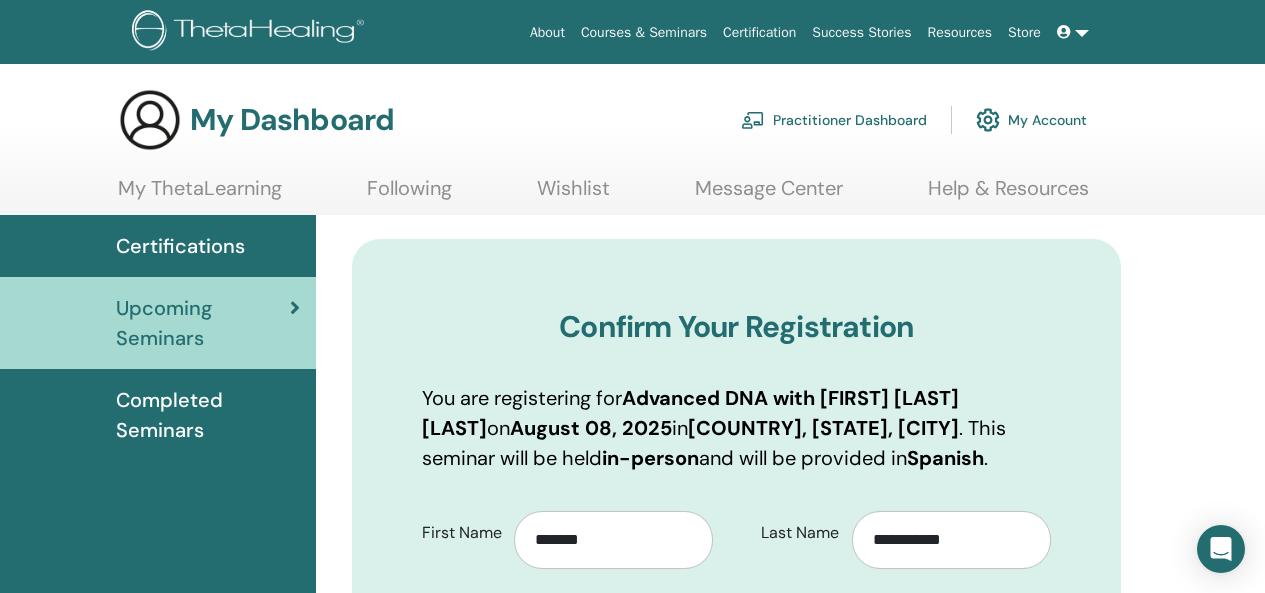 scroll, scrollTop: 0, scrollLeft: 0, axis: both 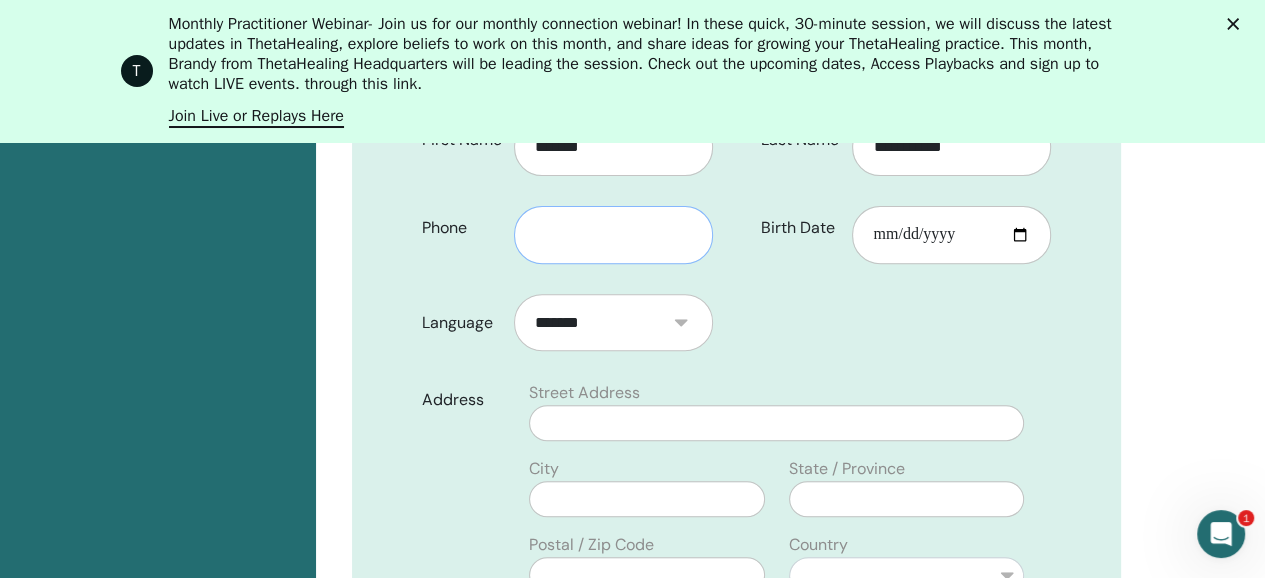 click at bounding box center [613, 235] 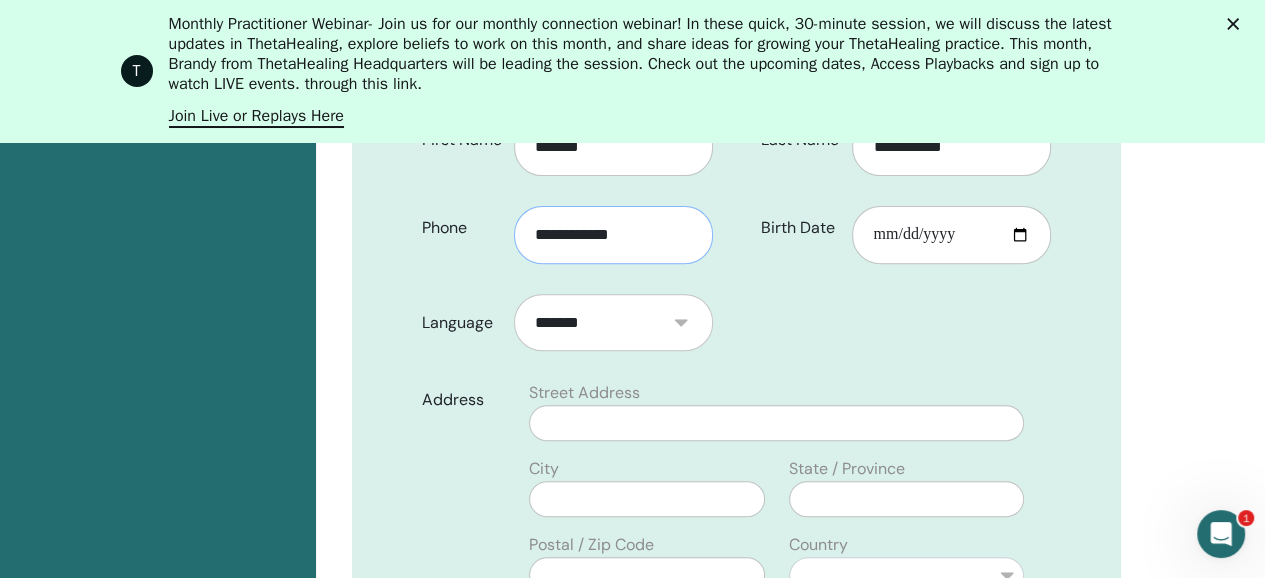 type on "**********" 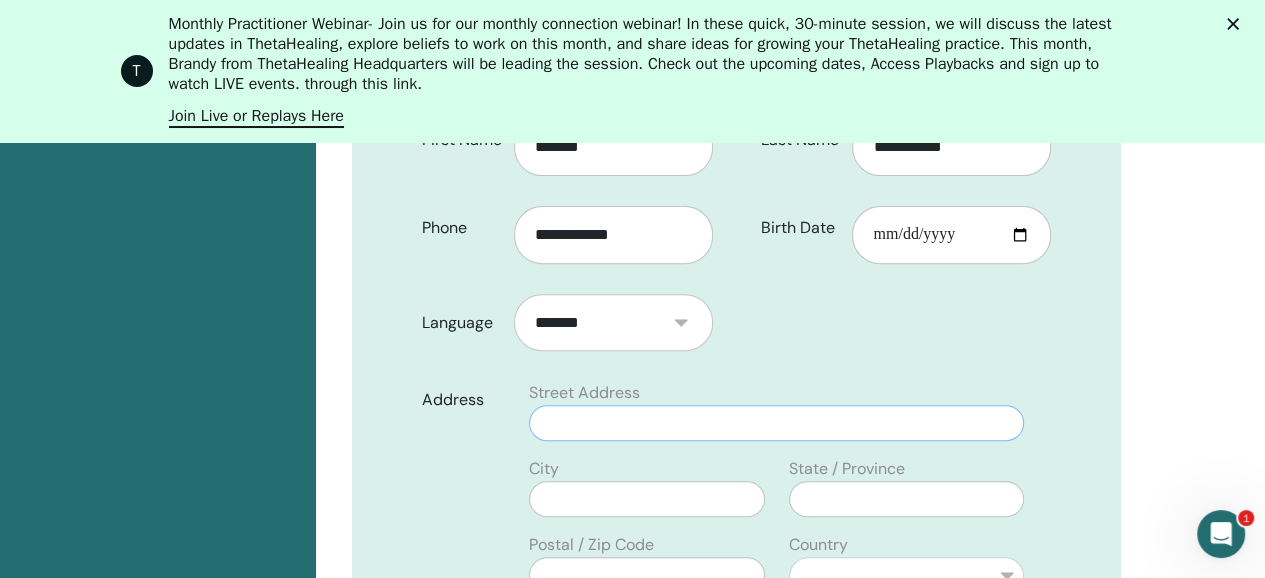 click at bounding box center [776, 423] 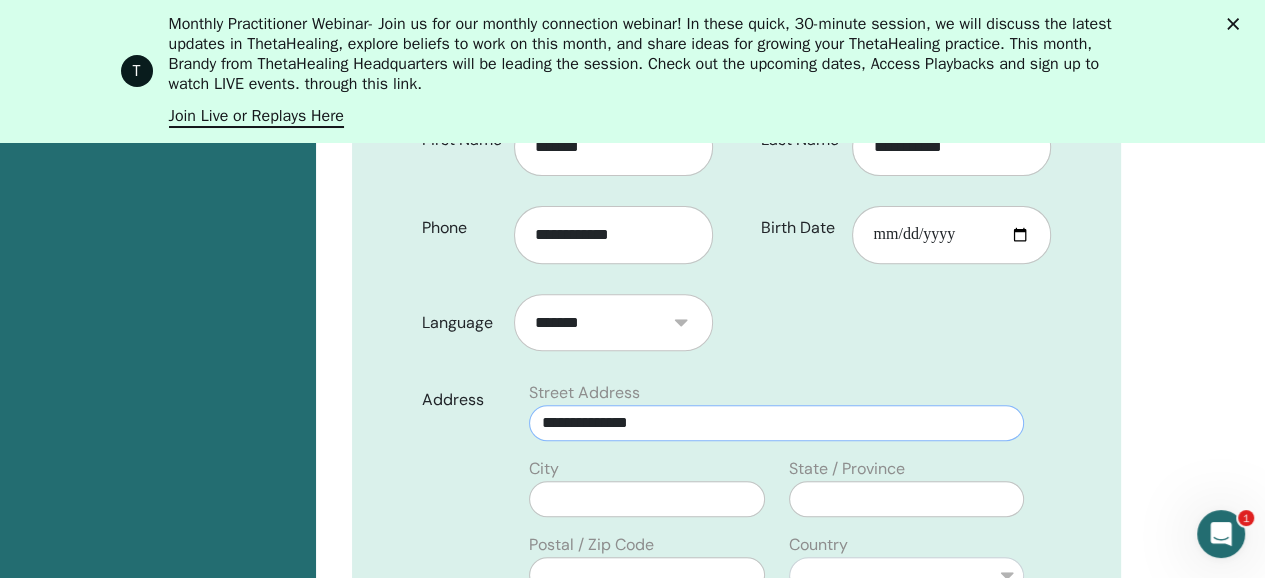 type on "**********" 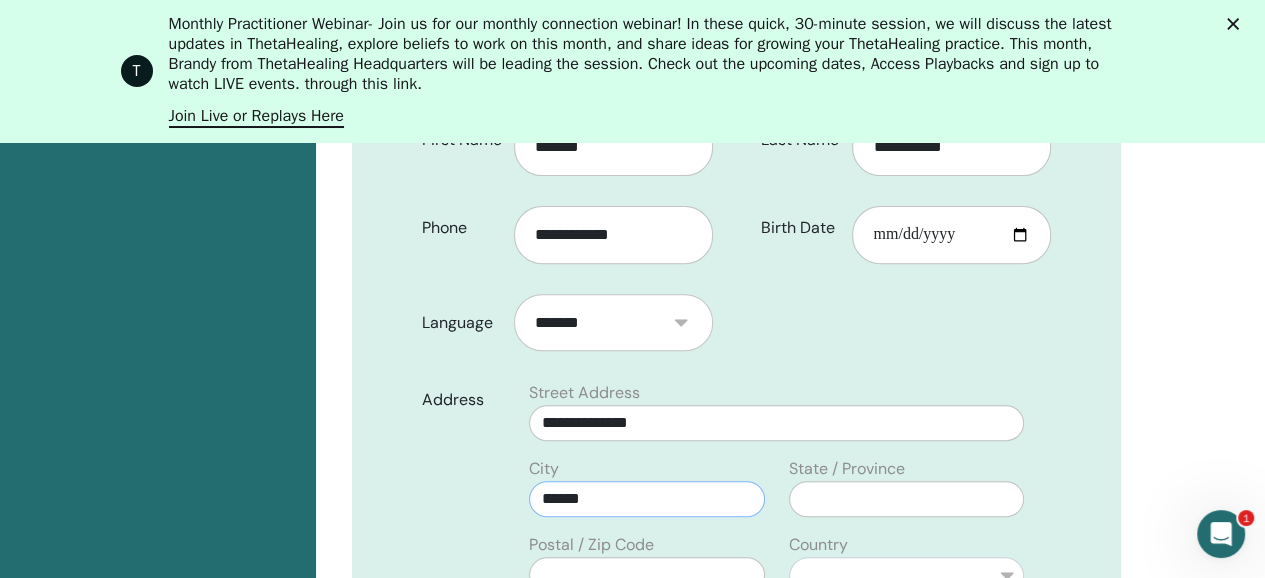 type on "******" 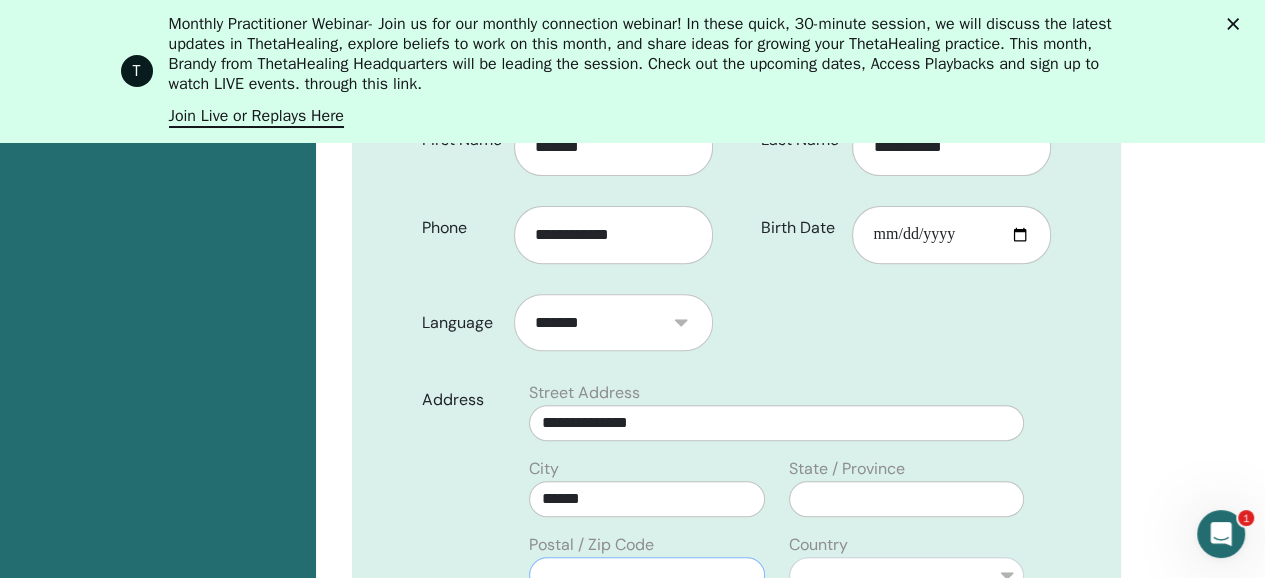 scroll, scrollTop: 589, scrollLeft: 0, axis: vertical 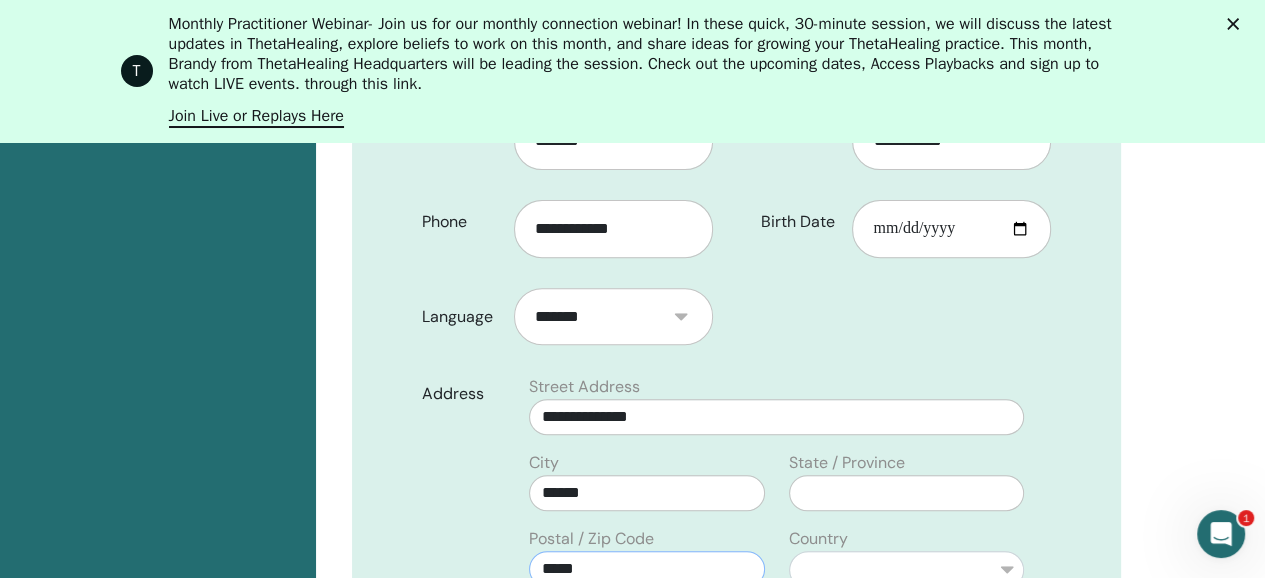 type on "*****" 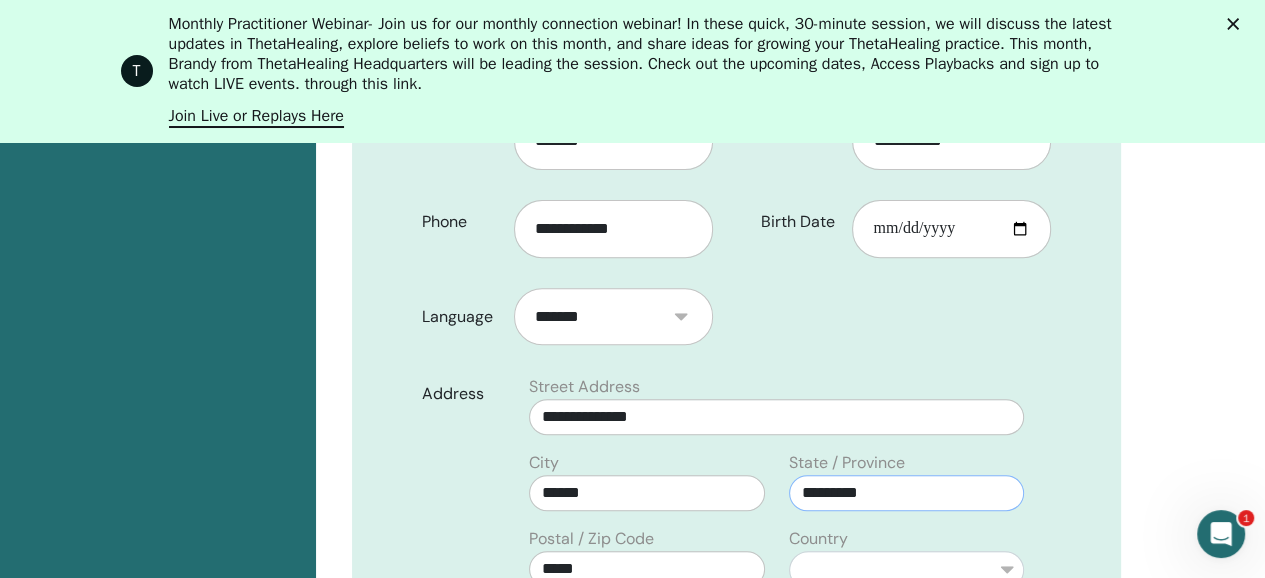 type on "*********" 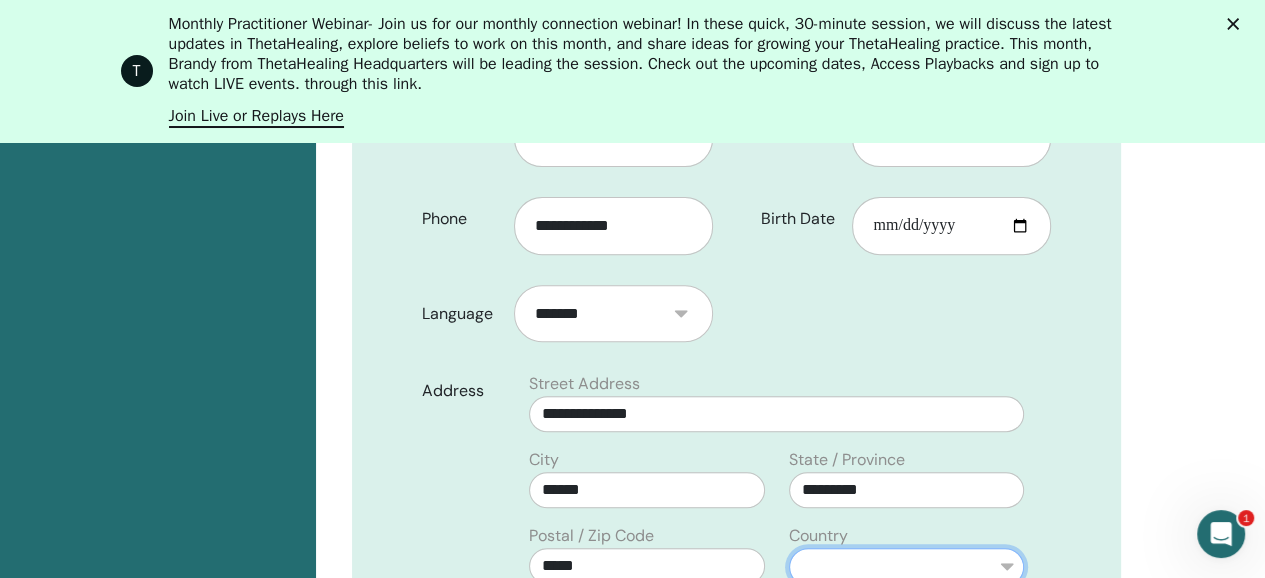 select on "*" 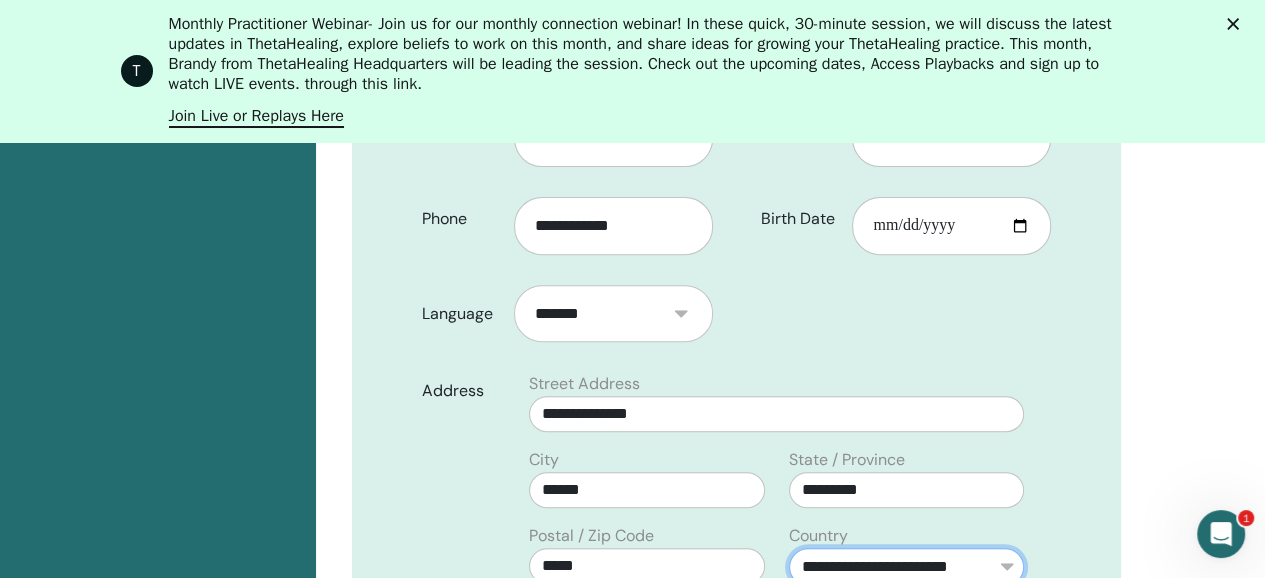 scroll, scrollTop: 598, scrollLeft: 0, axis: vertical 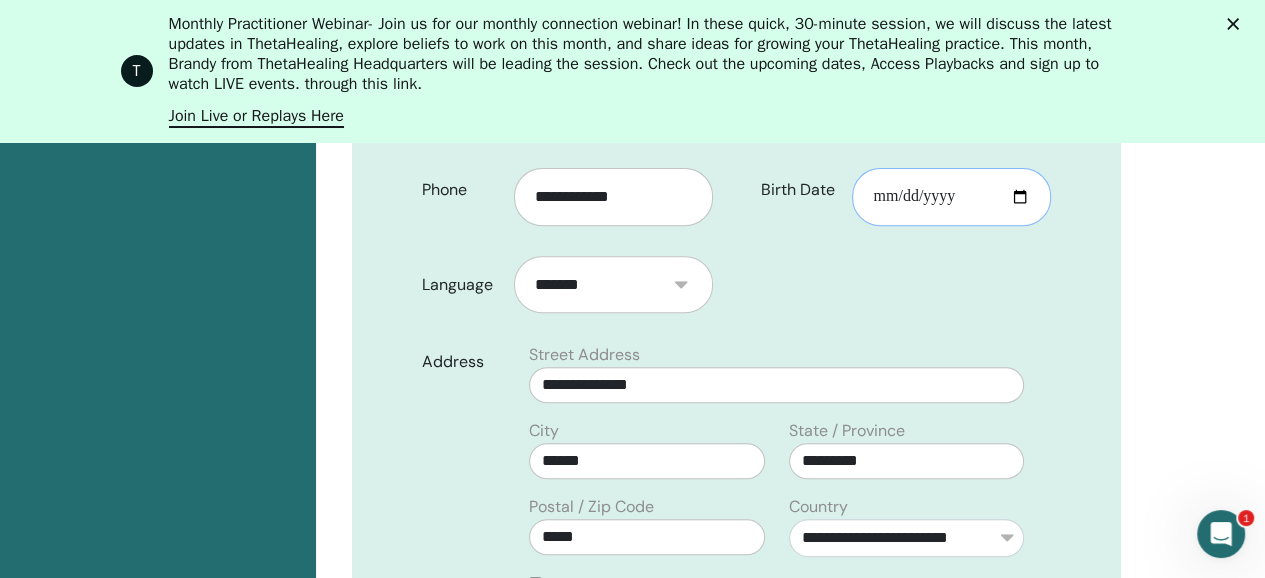 click on "Birth Date" at bounding box center (951, 197) 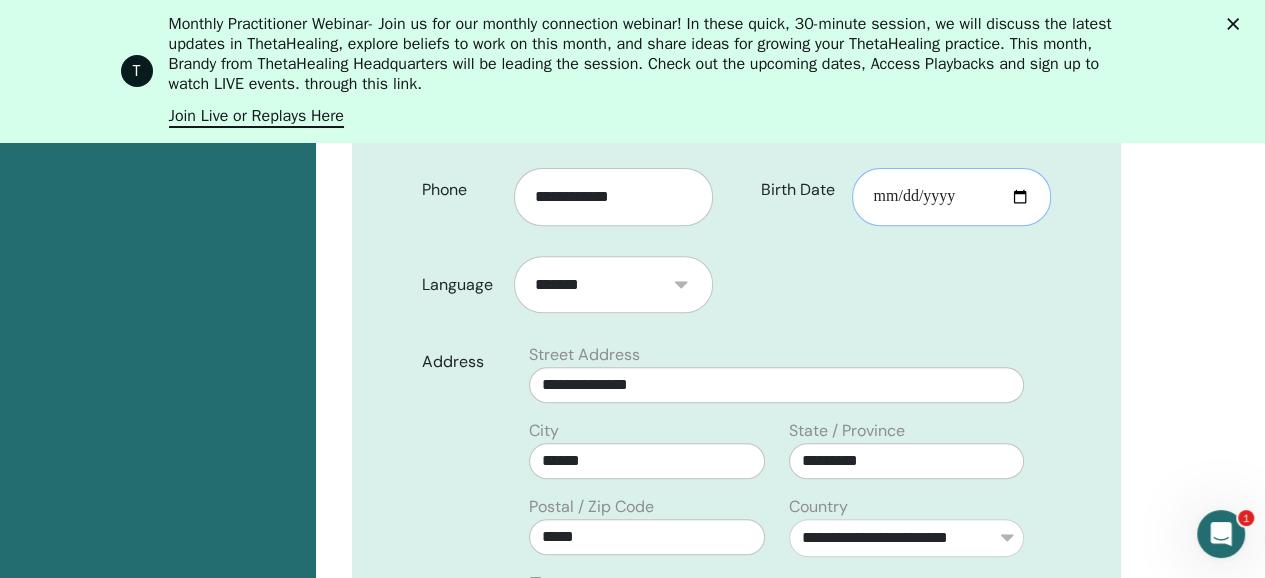 type on "**********" 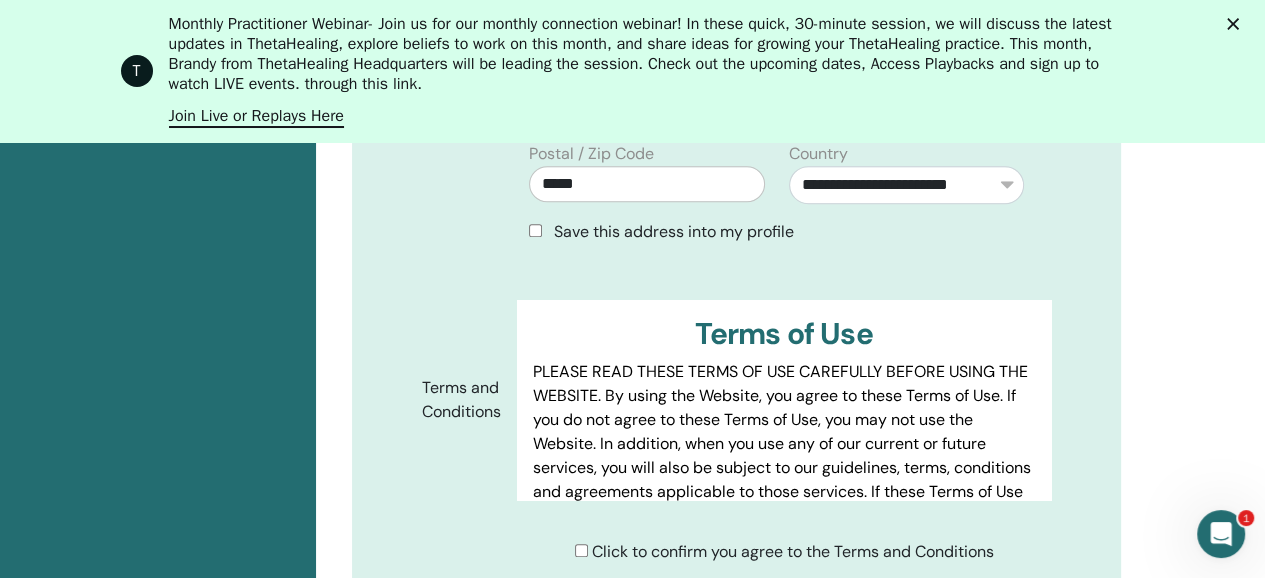 scroll, scrollTop: 1092, scrollLeft: 0, axis: vertical 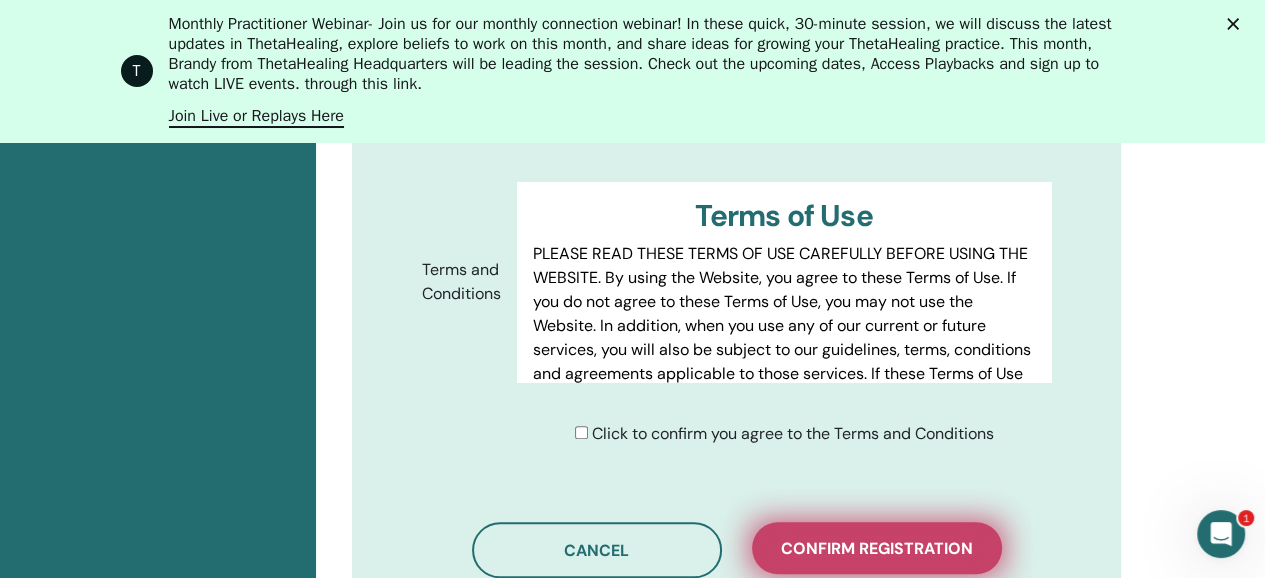 click on "Confirm registration" at bounding box center [877, 548] 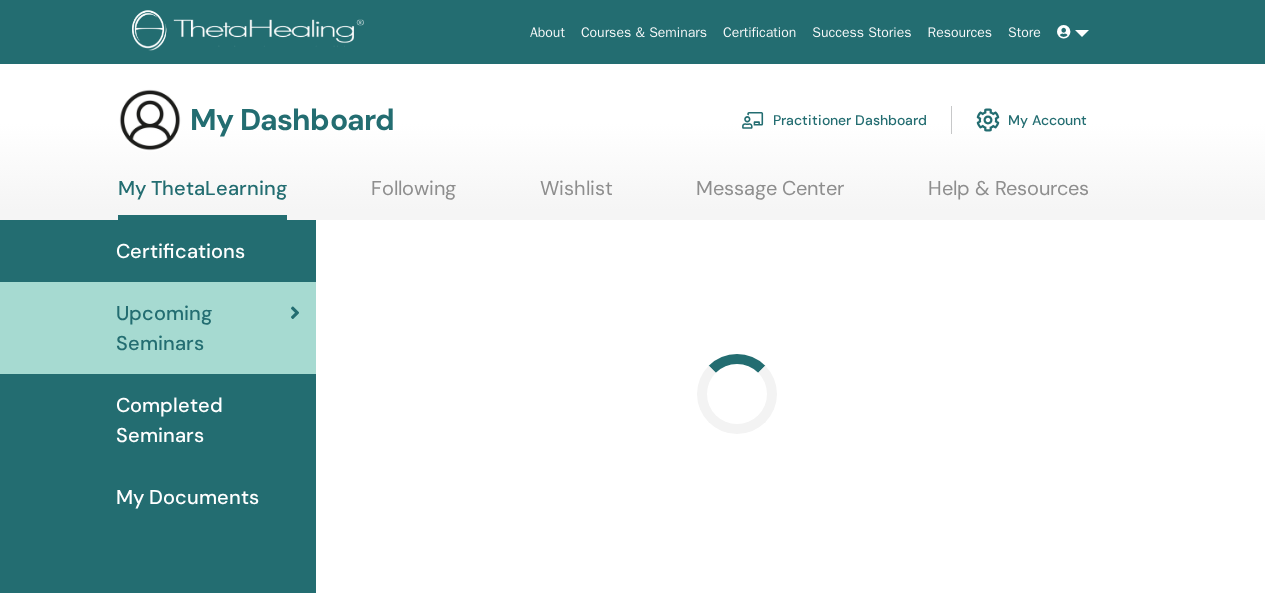 scroll, scrollTop: 0, scrollLeft: 0, axis: both 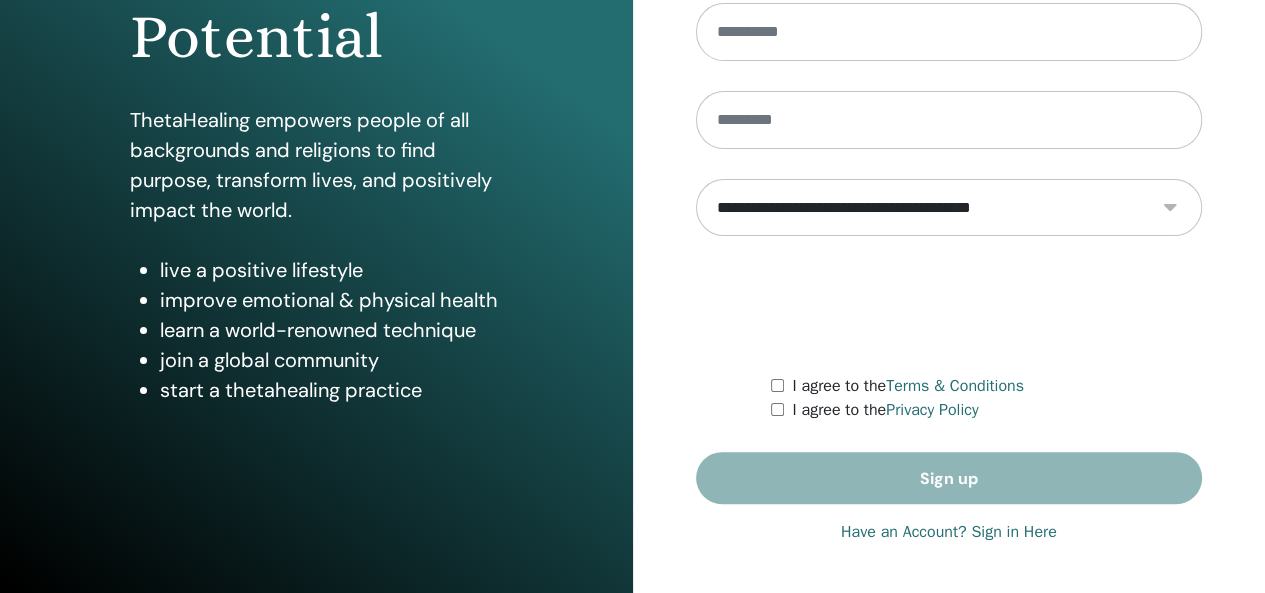click on "Have an Account? Sign in Here" at bounding box center (949, 532) 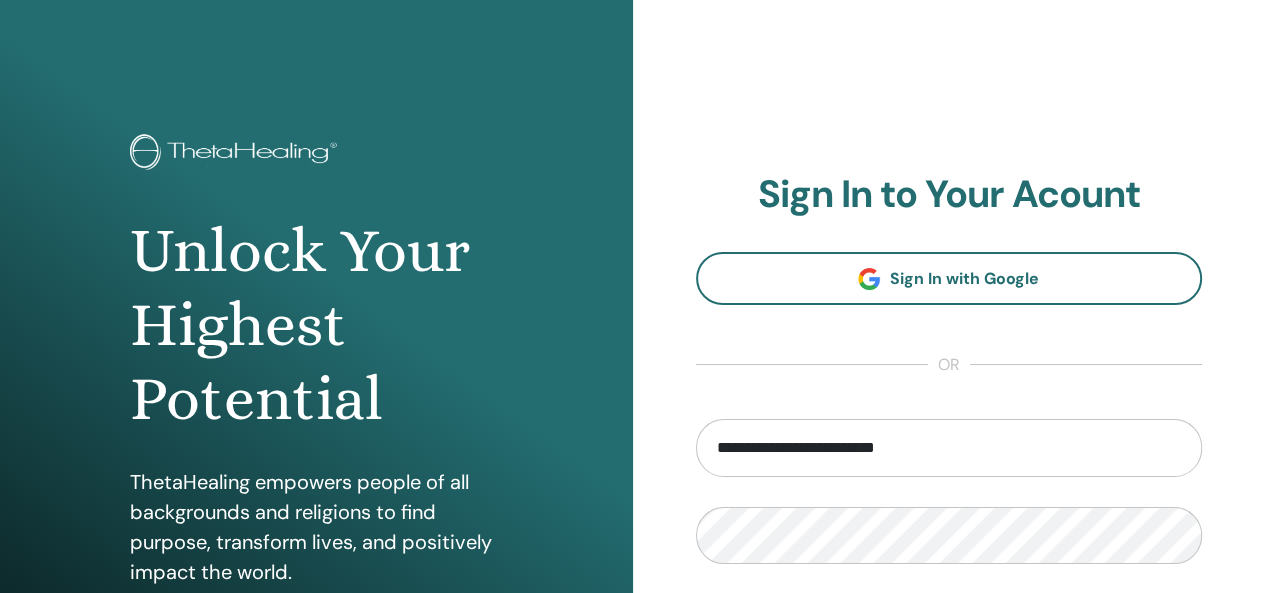 scroll, scrollTop: 0, scrollLeft: 0, axis: both 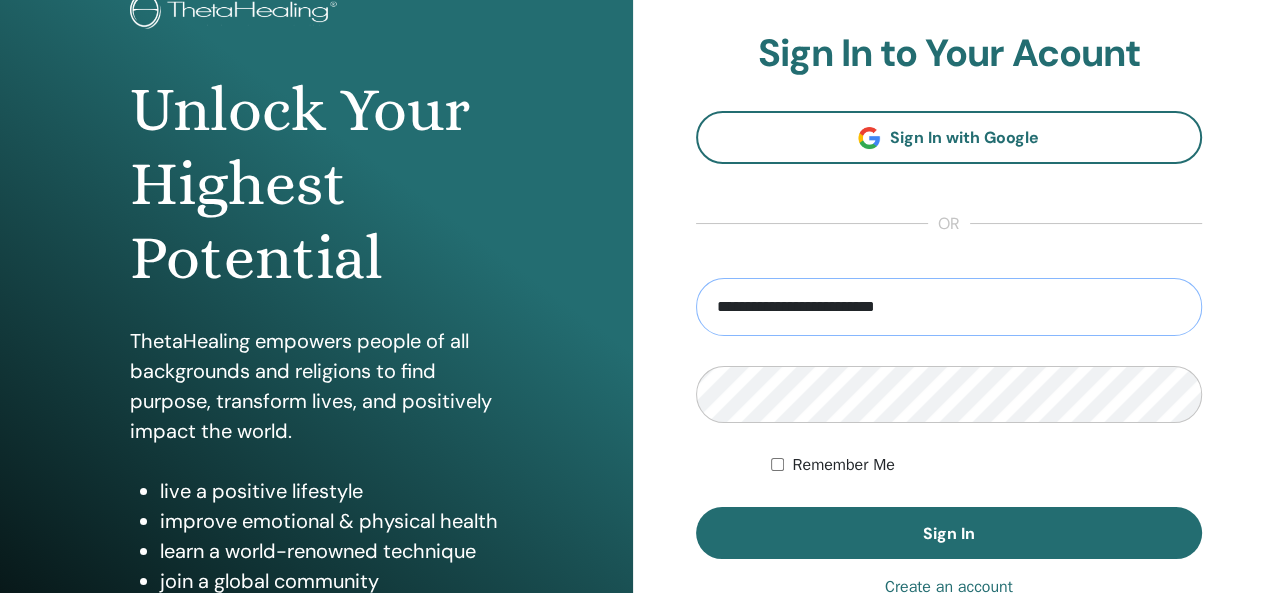 drag, startPoint x: 940, startPoint y: 301, endPoint x: 548, endPoint y: 299, distance: 392.0051 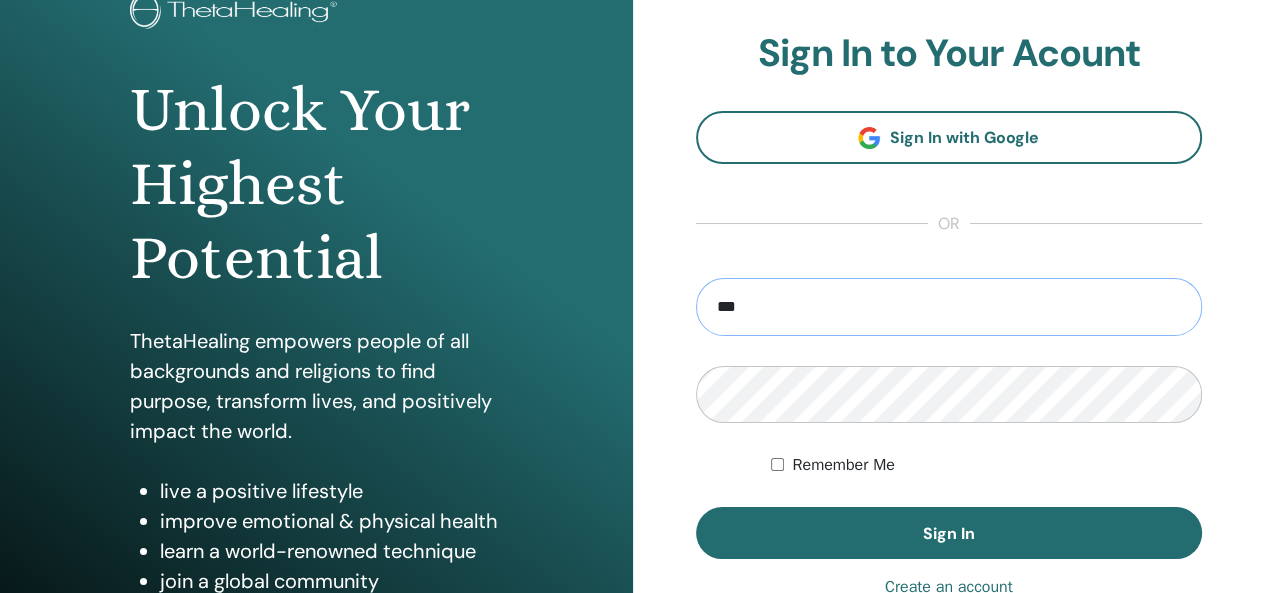 type on "**********" 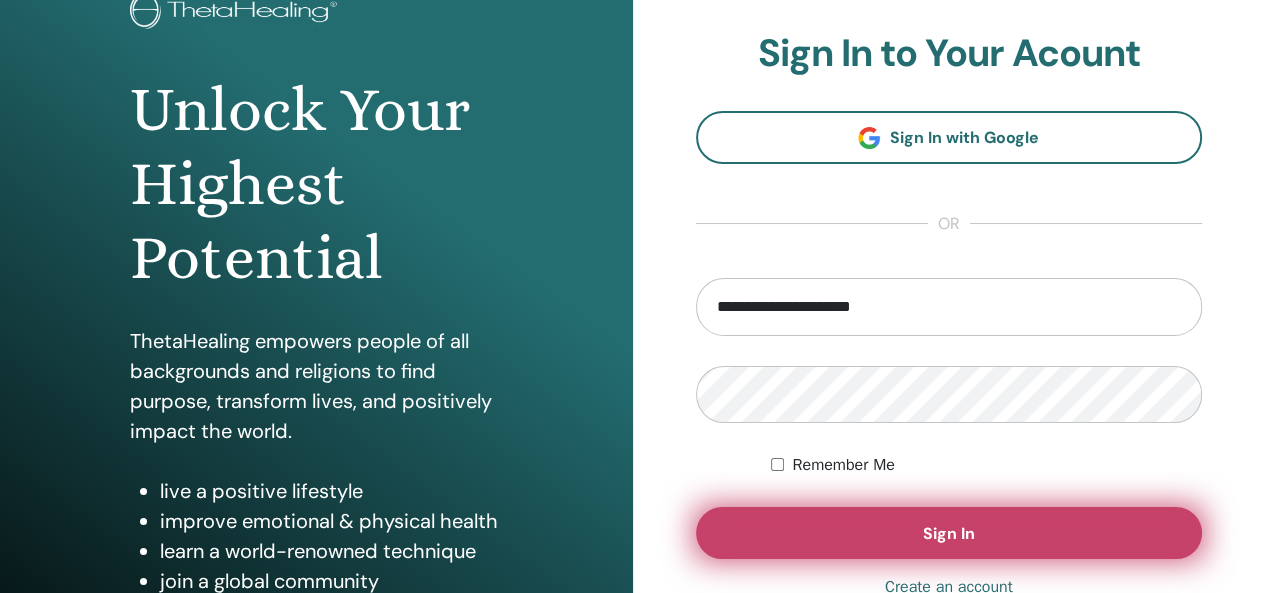 click on "Sign In" at bounding box center [949, 533] 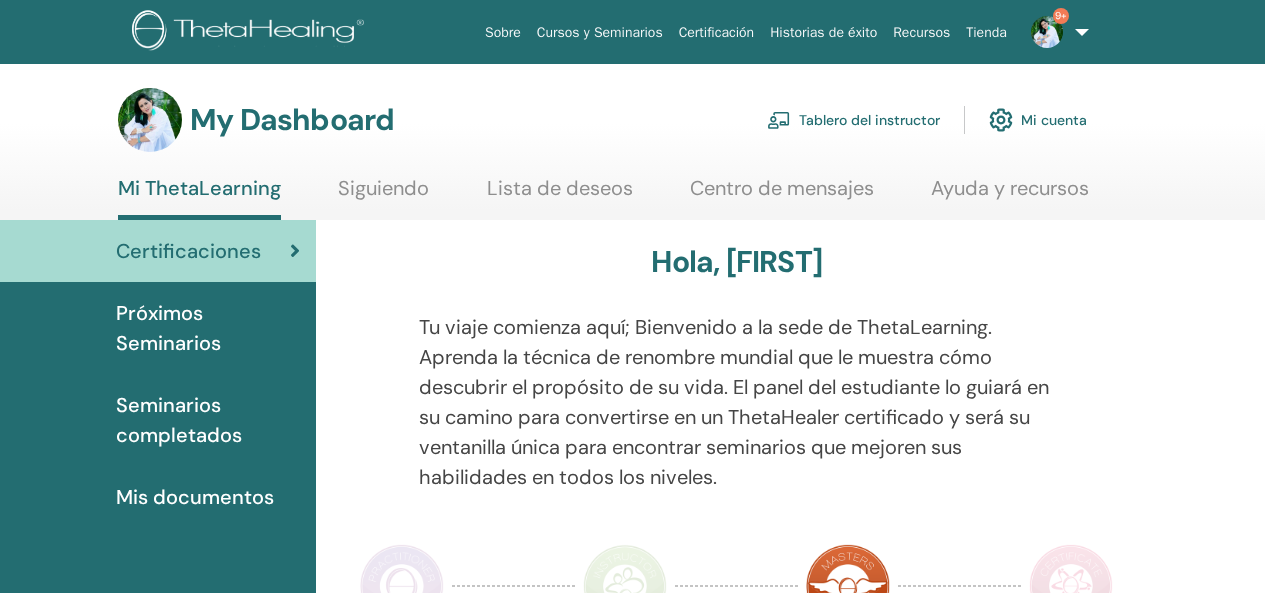 scroll, scrollTop: 0, scrollLeft: 0, axis: both 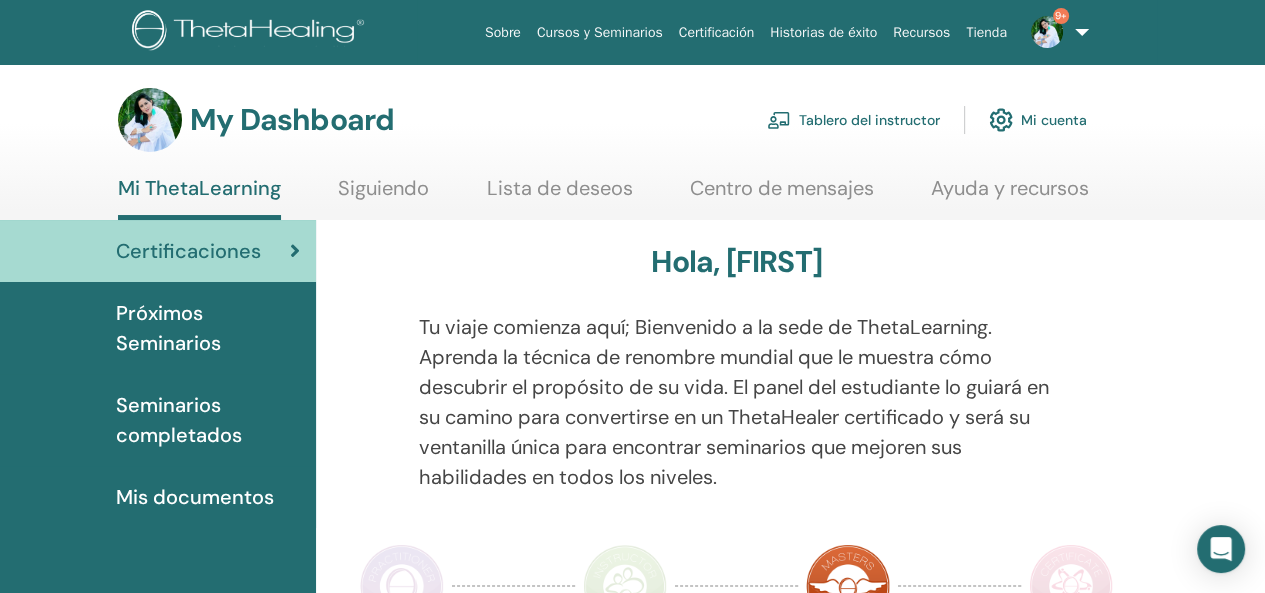 click on "Tablero del instructor" at bounding box center [853, 120] 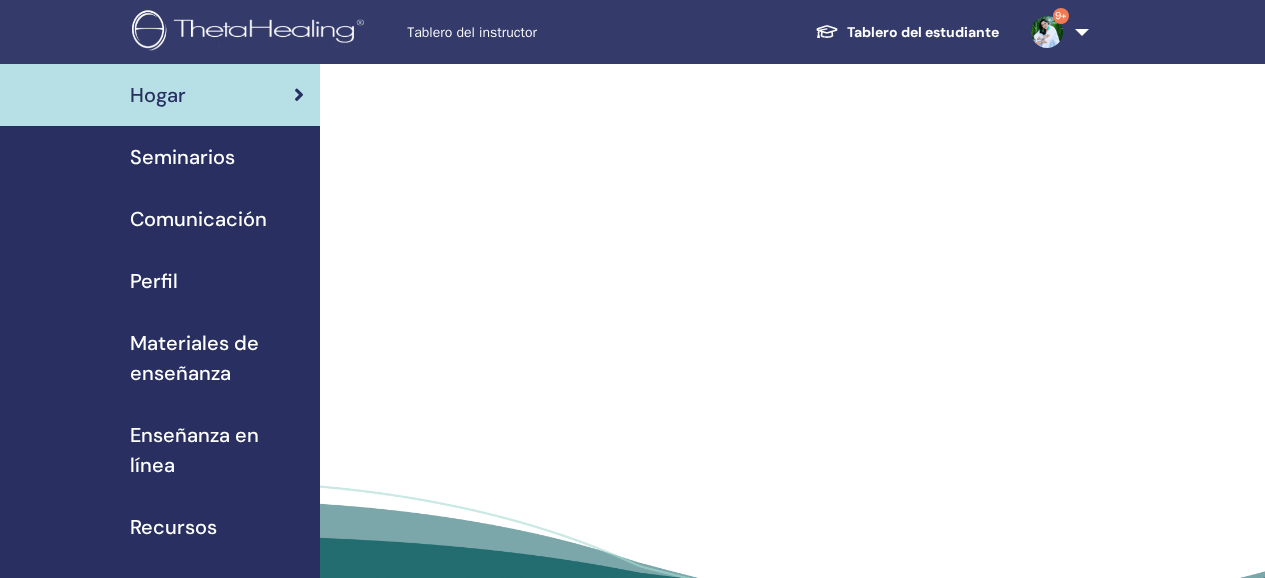 scroll, scrollTop: 0, scrollLeft: 0, axis: both 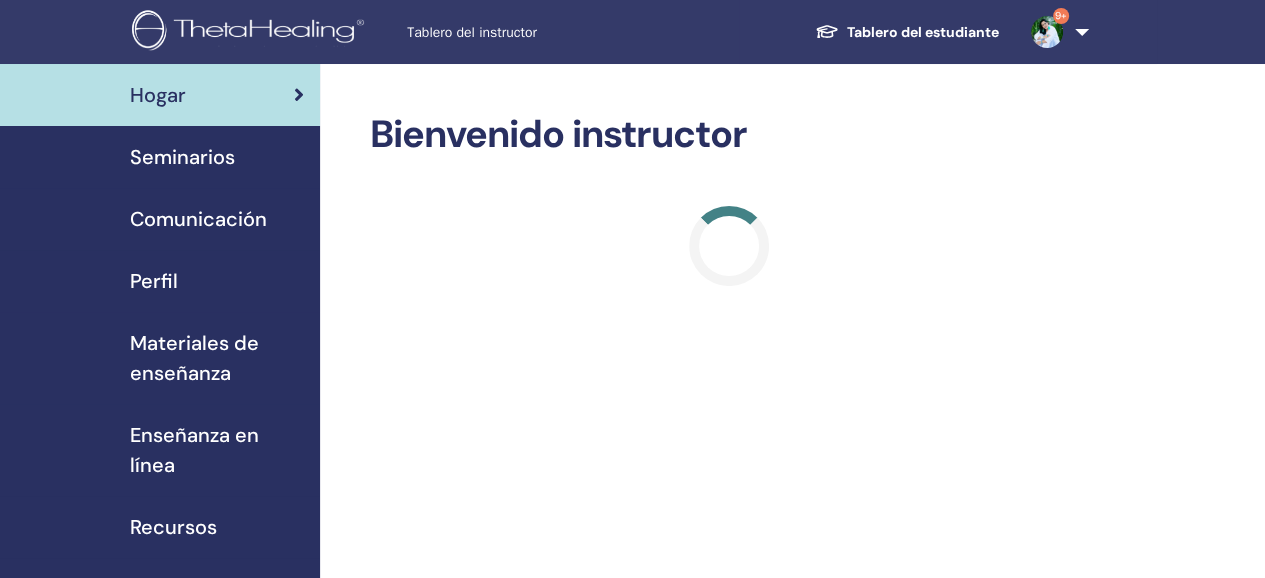 click on "Seminarios" at bounding box center (182, 157) 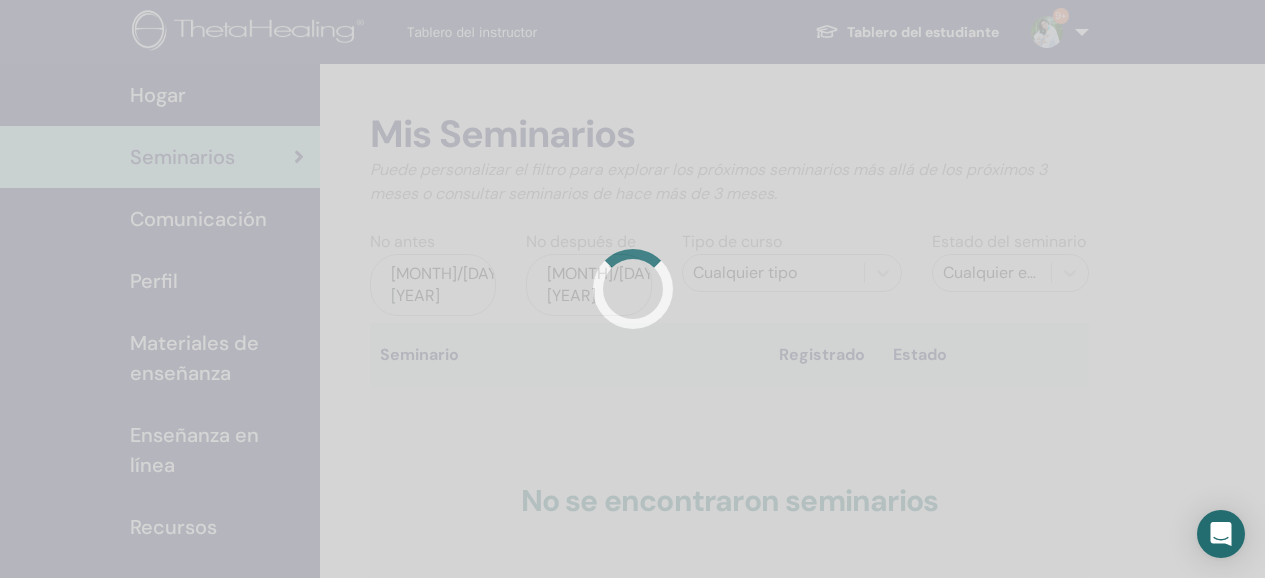 scroll, scrollTop: 0, scrollLeft: 0, axis: both 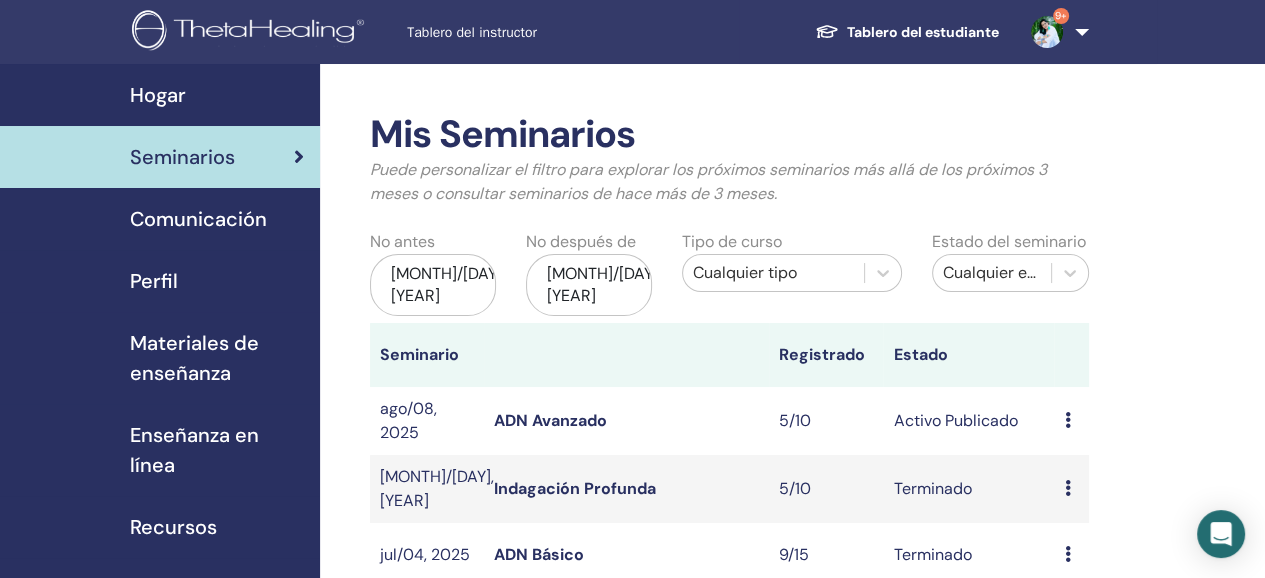 click on "ADN Avanzado" at bounding box center (550, 420) 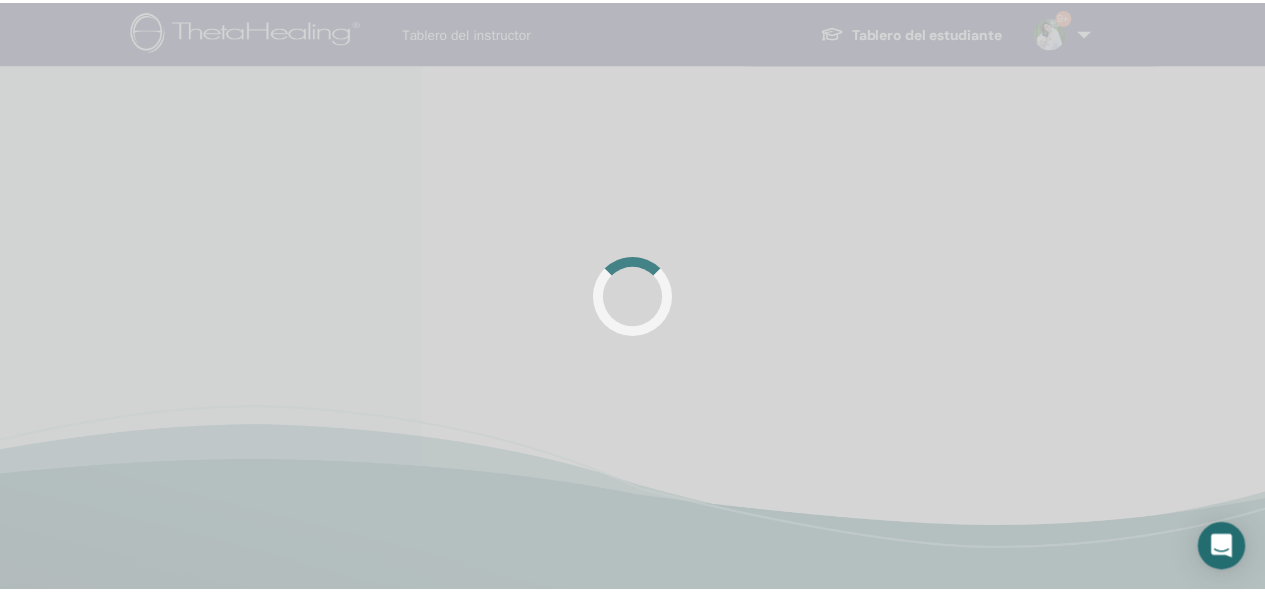 scroll, scrollTop: 0, scrollLeft: 0, axis: both 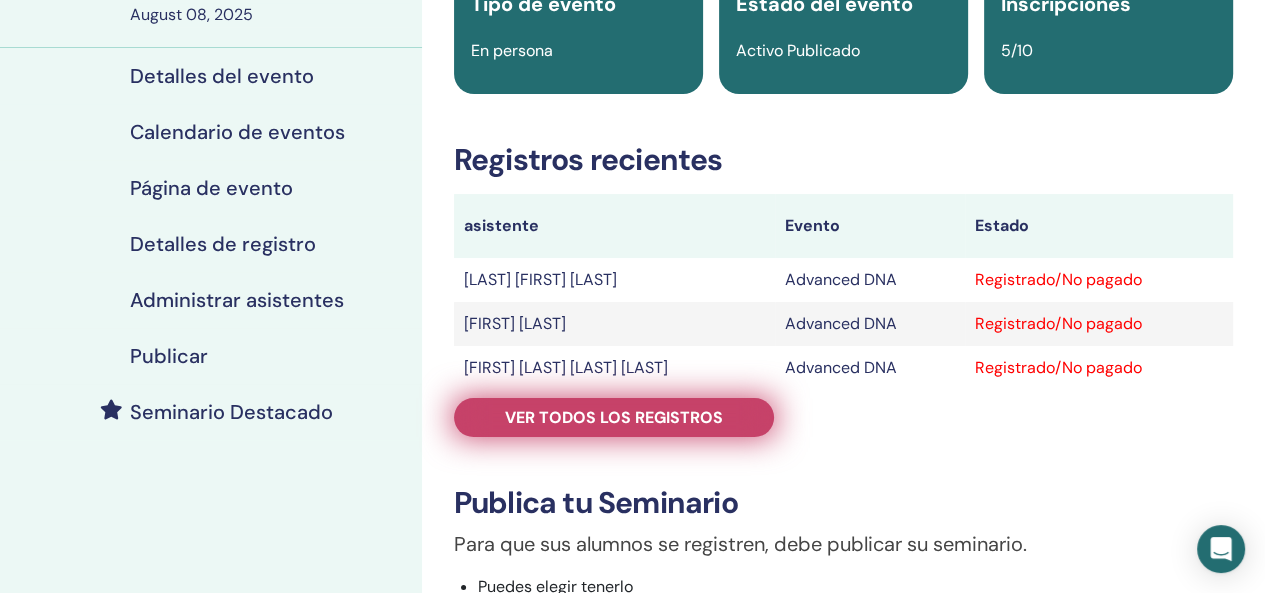 click on "Ver todos los registros" at bounding box center (614, 417) 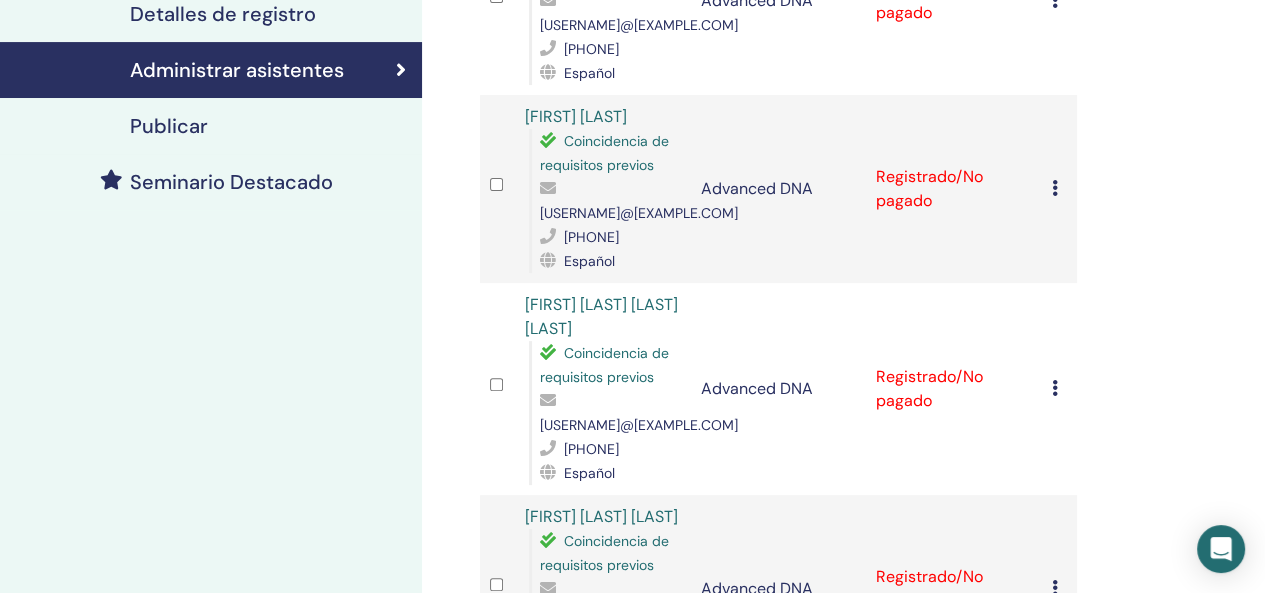 scroll, scrollTop: 430, scrollLeft: 0, axis: vertical 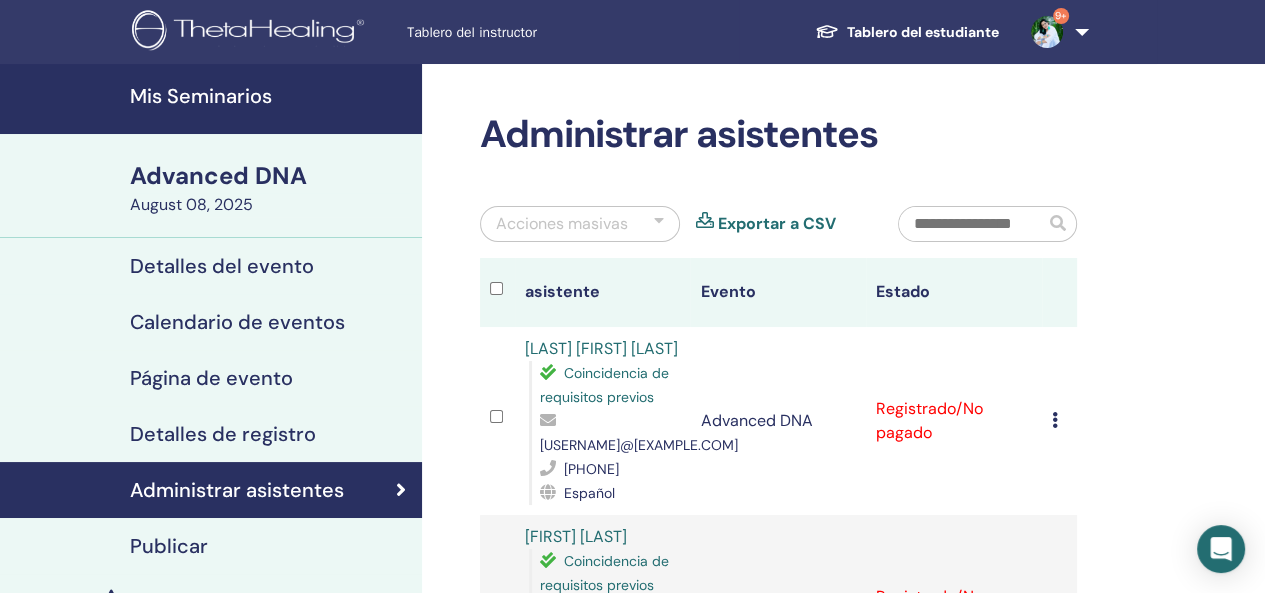 click on "9+" at bounding box center [1056, 32] 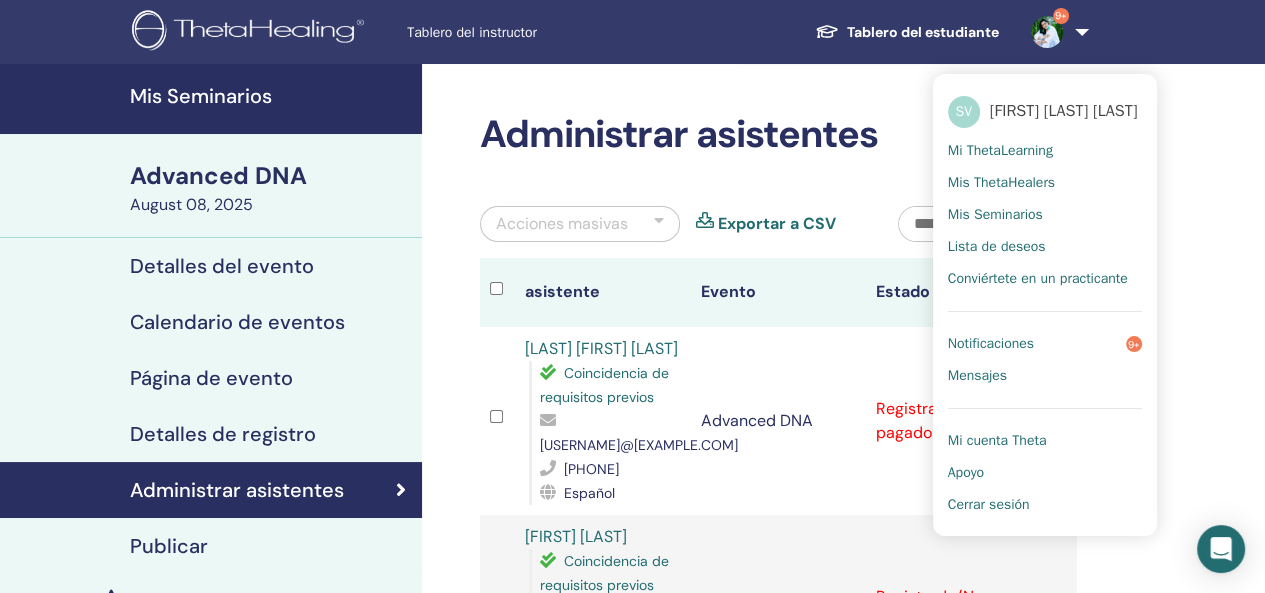 click on "Cerrar sesión" at bounding box center [989, 505] 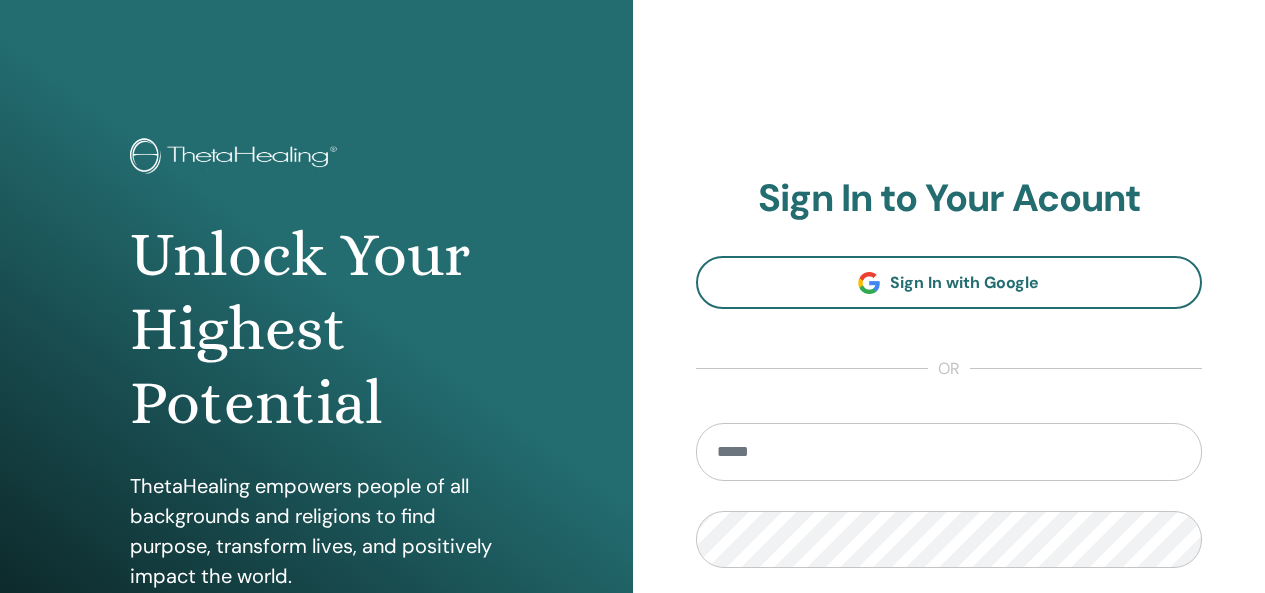 scroll, scrollTop: 0, scrollLeft: 0, axis: both 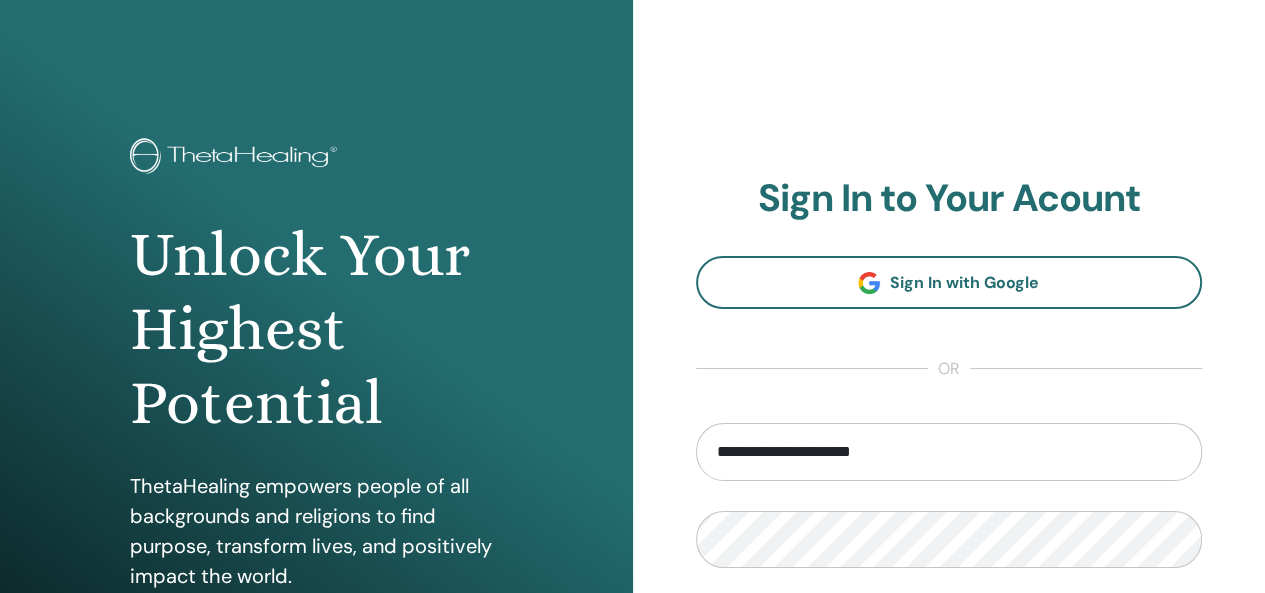click on "**********" at bounding box center (949, 452) 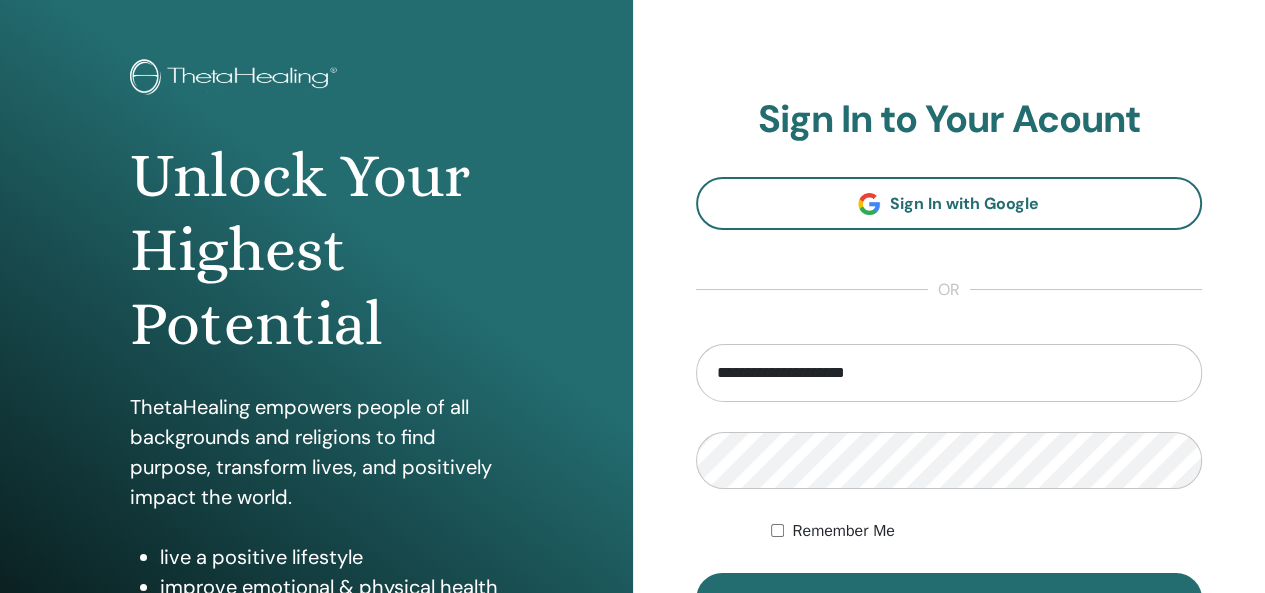 scroll, scrollTop: 90, scrollLeft: 0, axis: vertical 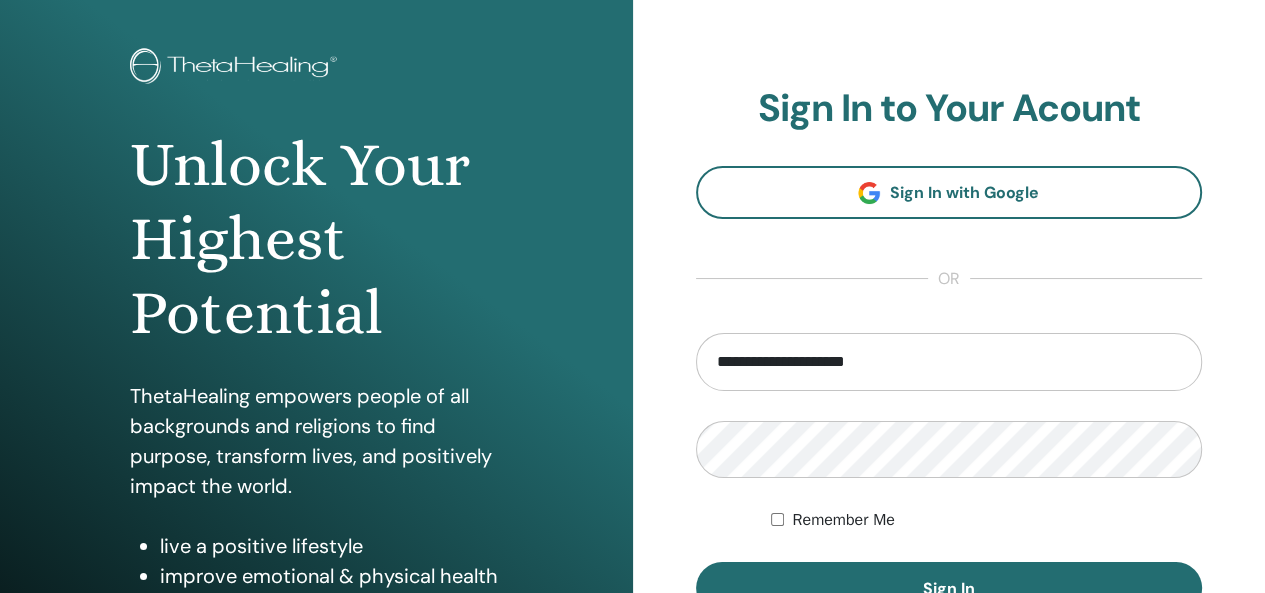 type on "**********" 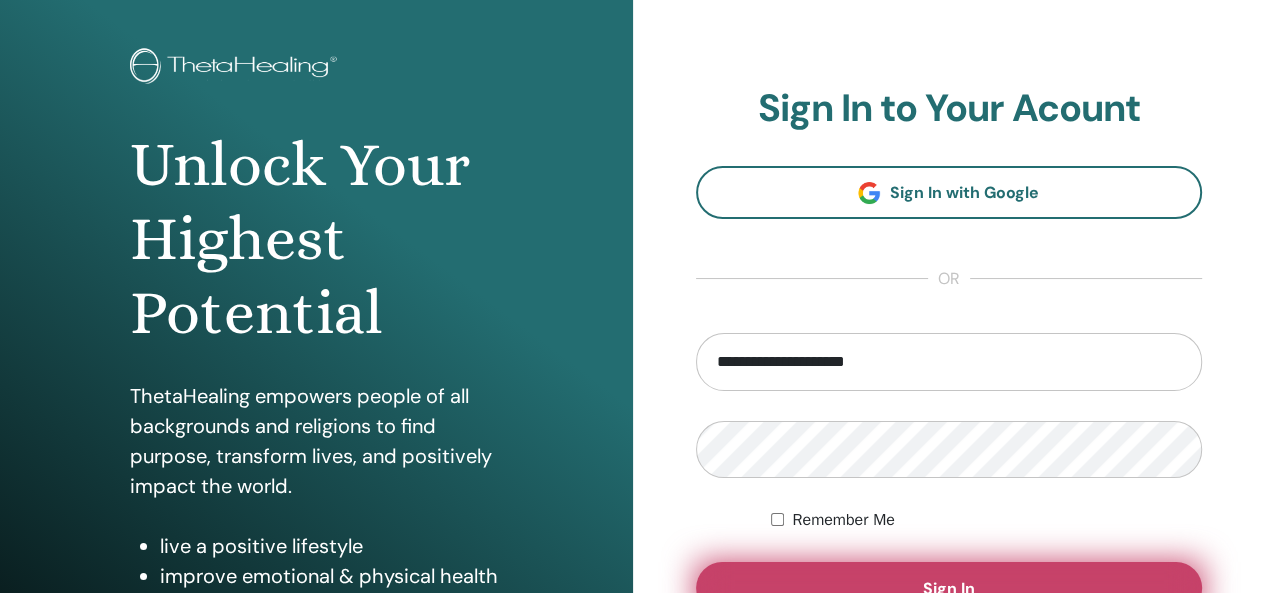 click on "Sign In" at bounding box center [949, 588] 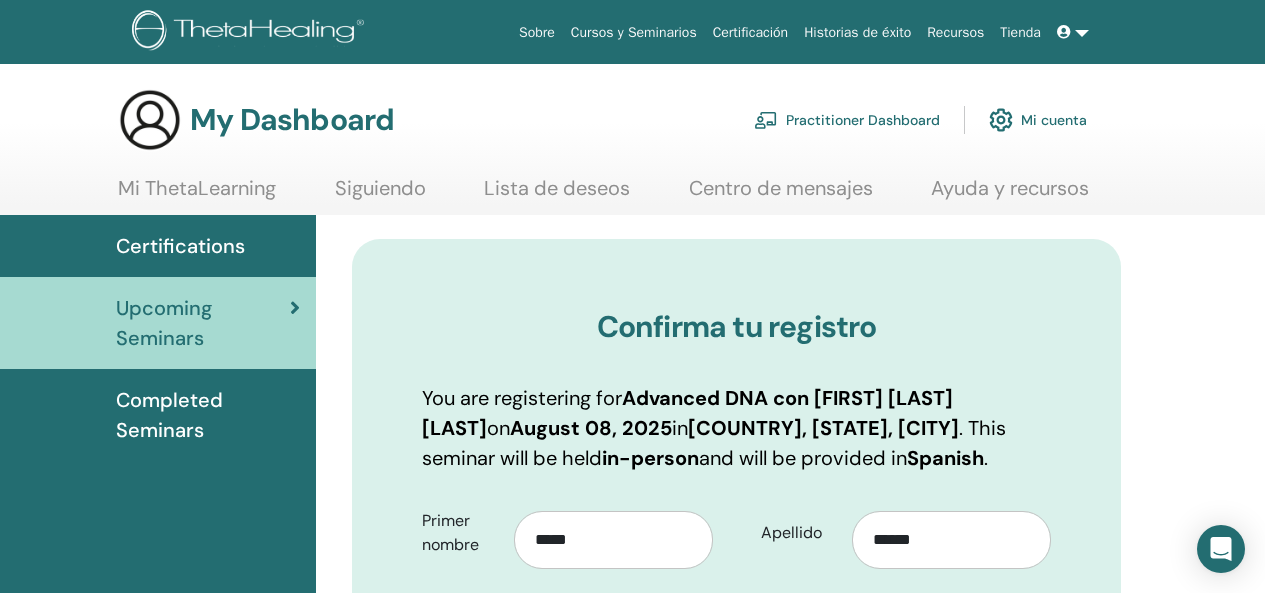 scroll, scrollTop: 0, scrollLeft: 0, axis: both 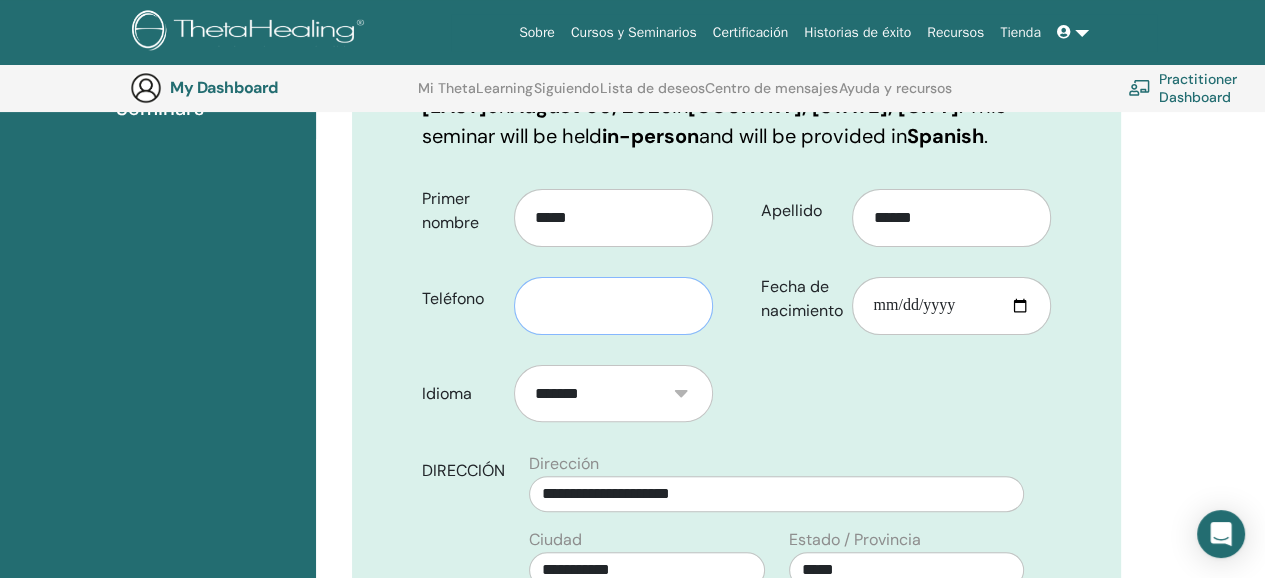 click at bounding box center (613, 306) 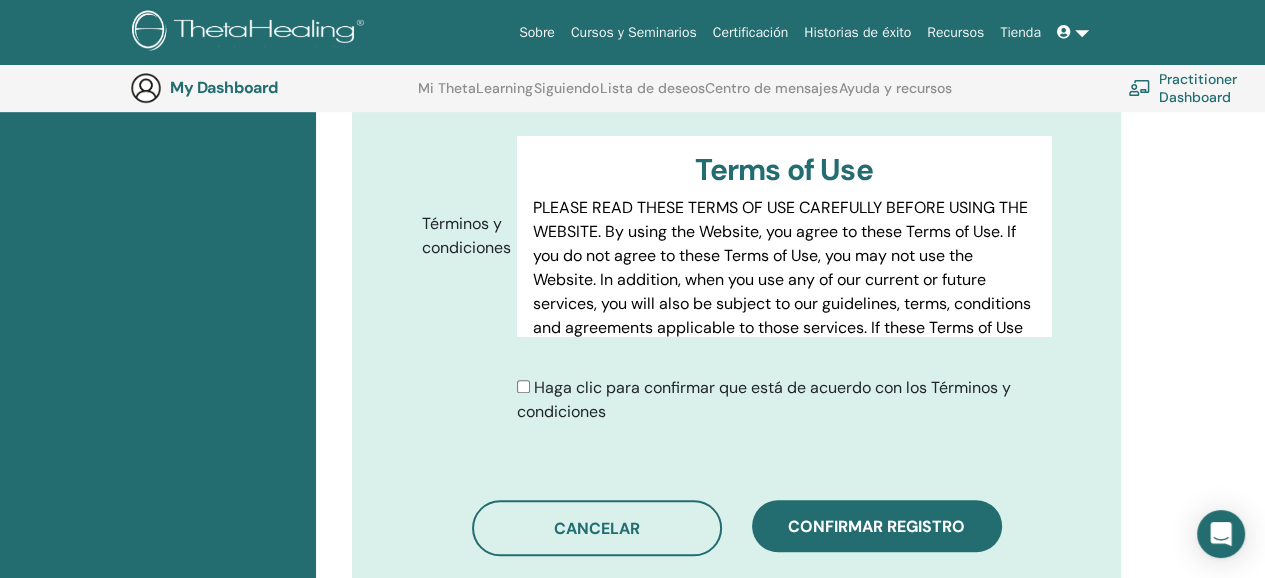 scroll, scrollTop: 1033, scrollLeft: 0, axis: vertical 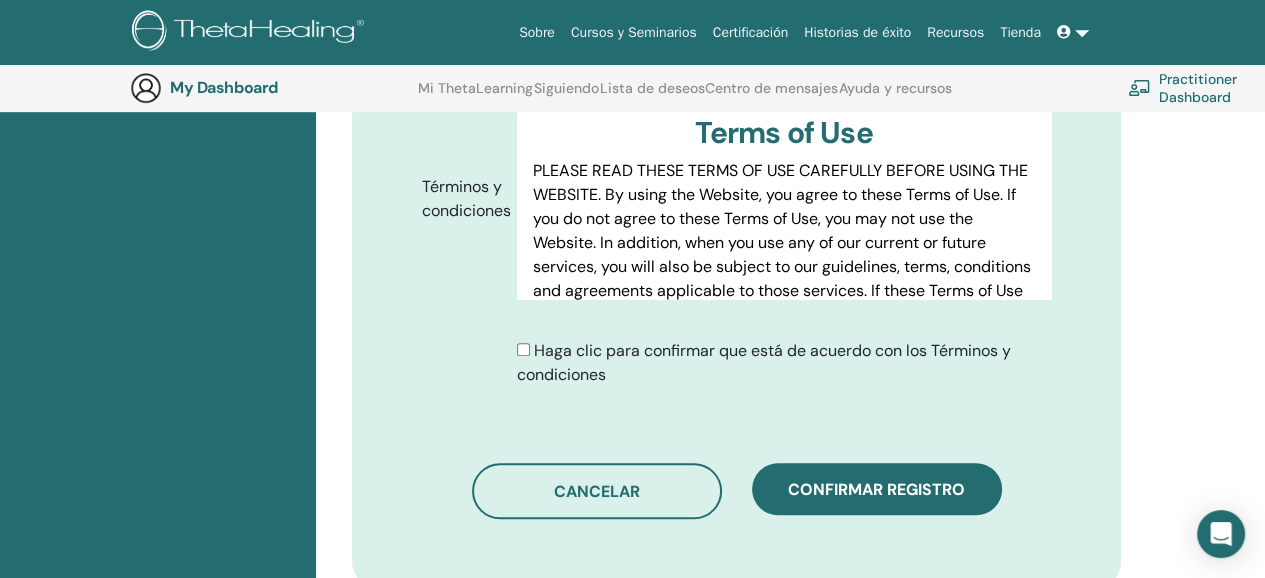 type on "**********" 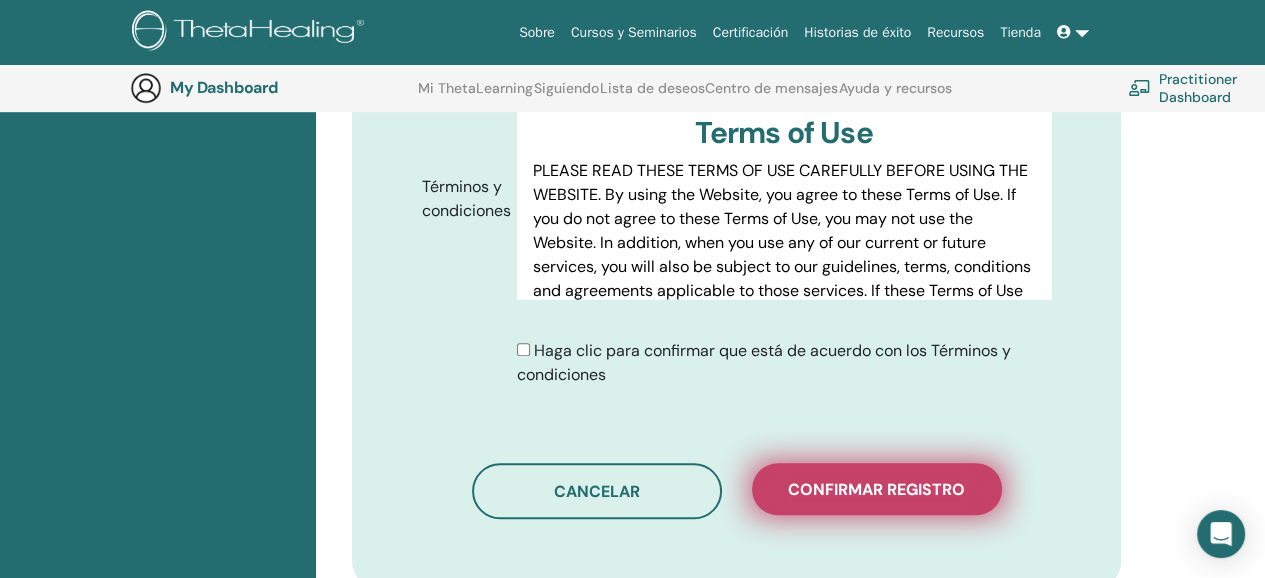 click on "Confirmar registro" at bounding box center [876, 489] 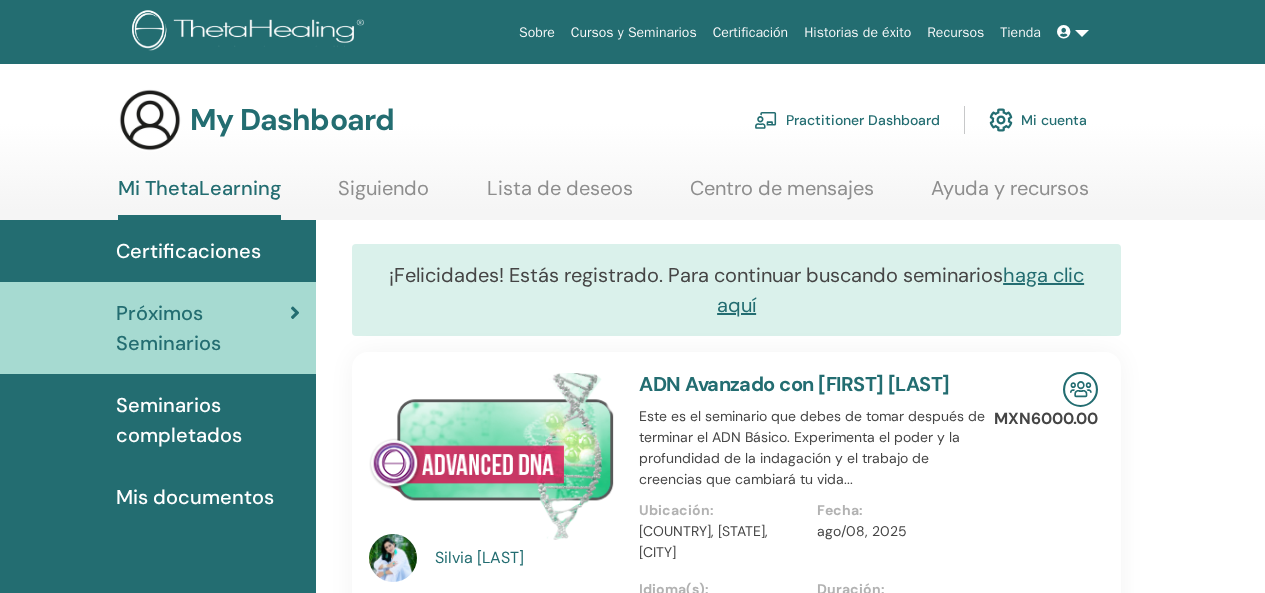 scroll, scrollTop: 0, scrollLeft: 0, axis: both 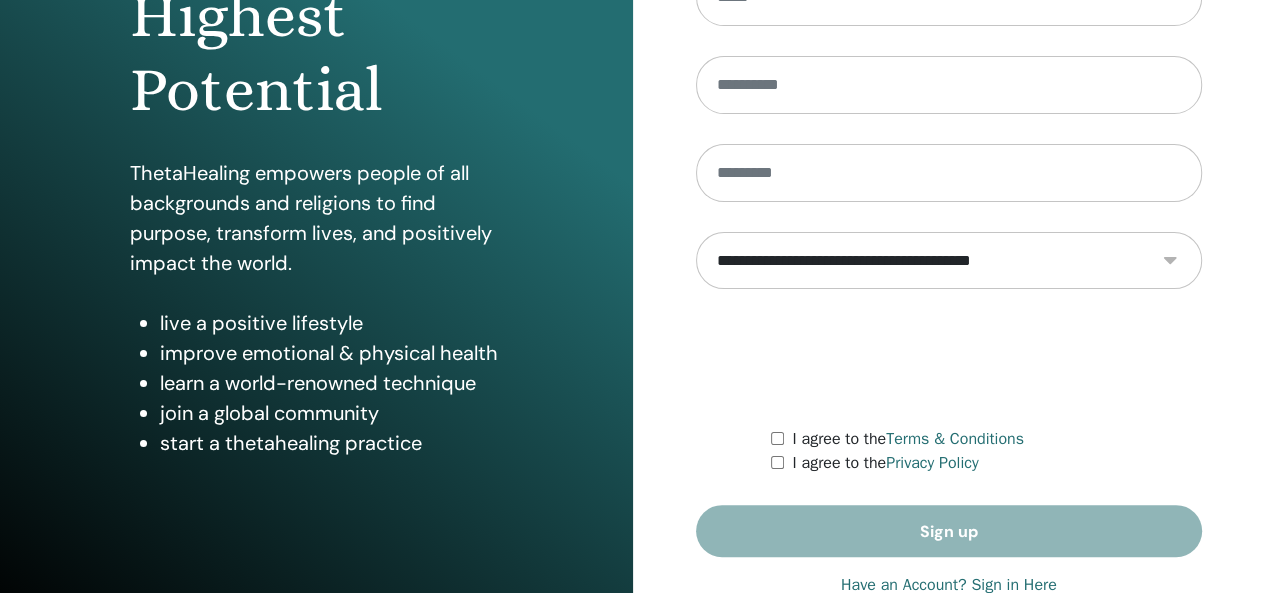 click on "Have an Account? Sign in Here" at bounding box center (949, 585) 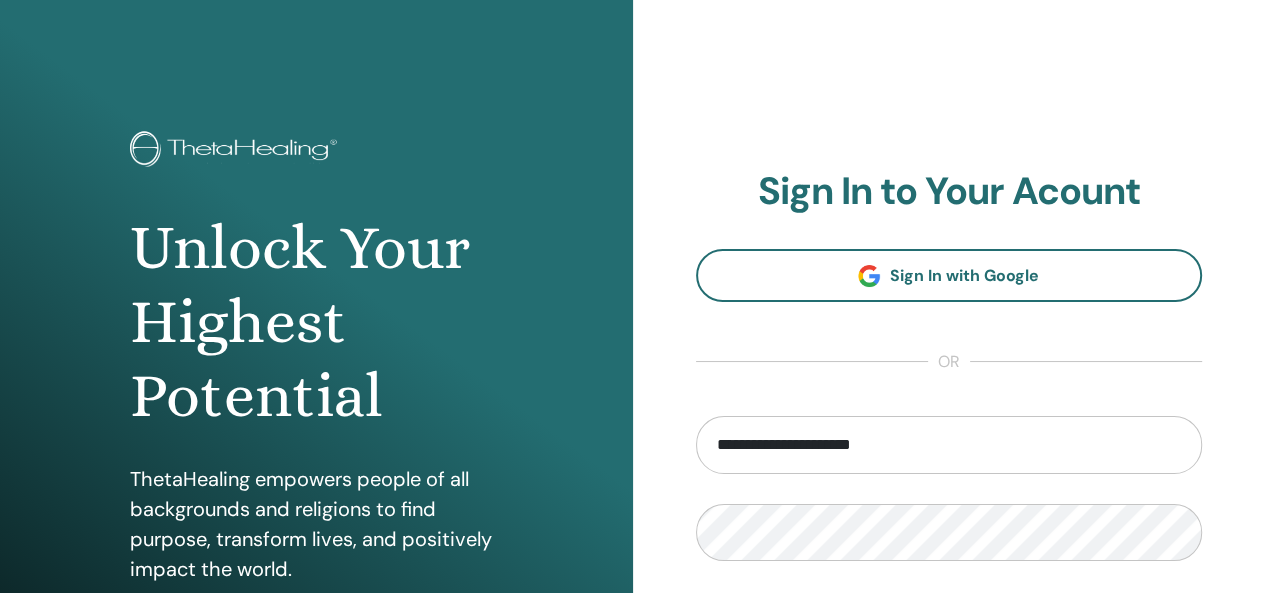 scroll, scrollTop: 0, scrollLeft: 0, axis: both 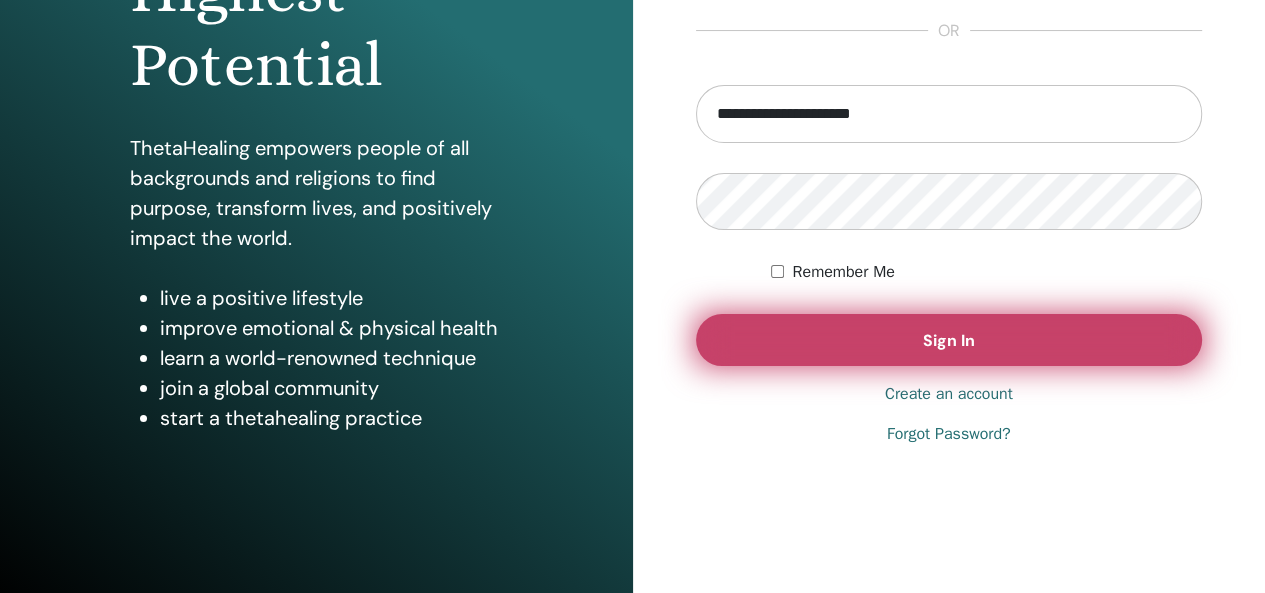 click on "Sign In" at bounding box center (949, 340) 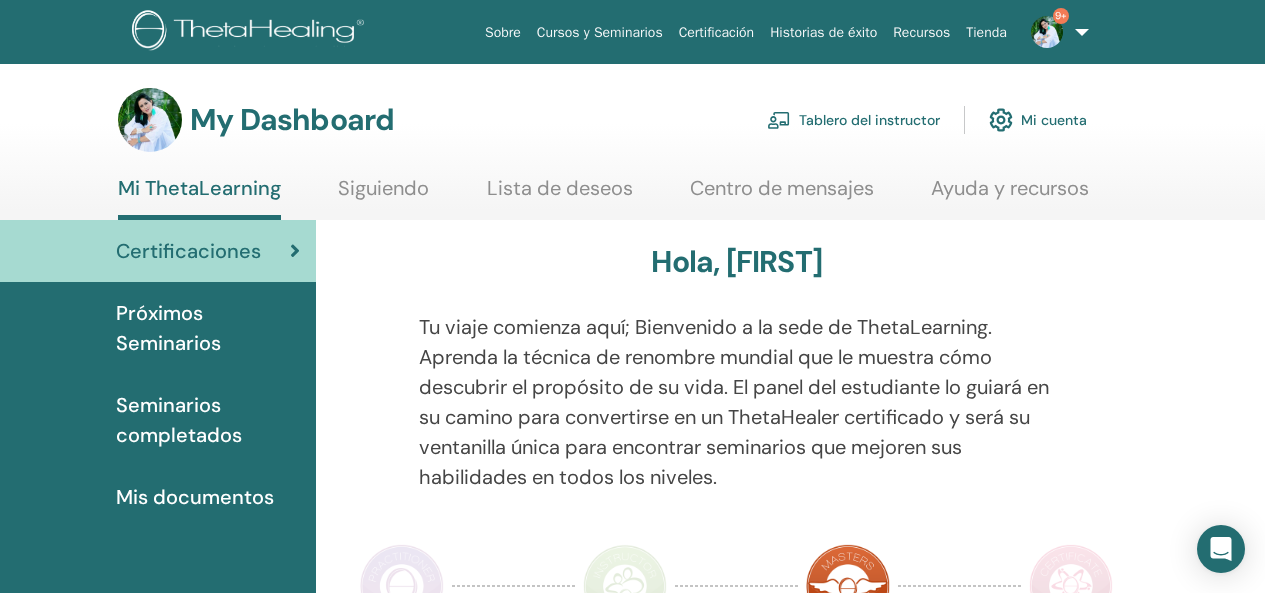 scroll, scrollTop: 0, scrollLeft: 0, axis: both 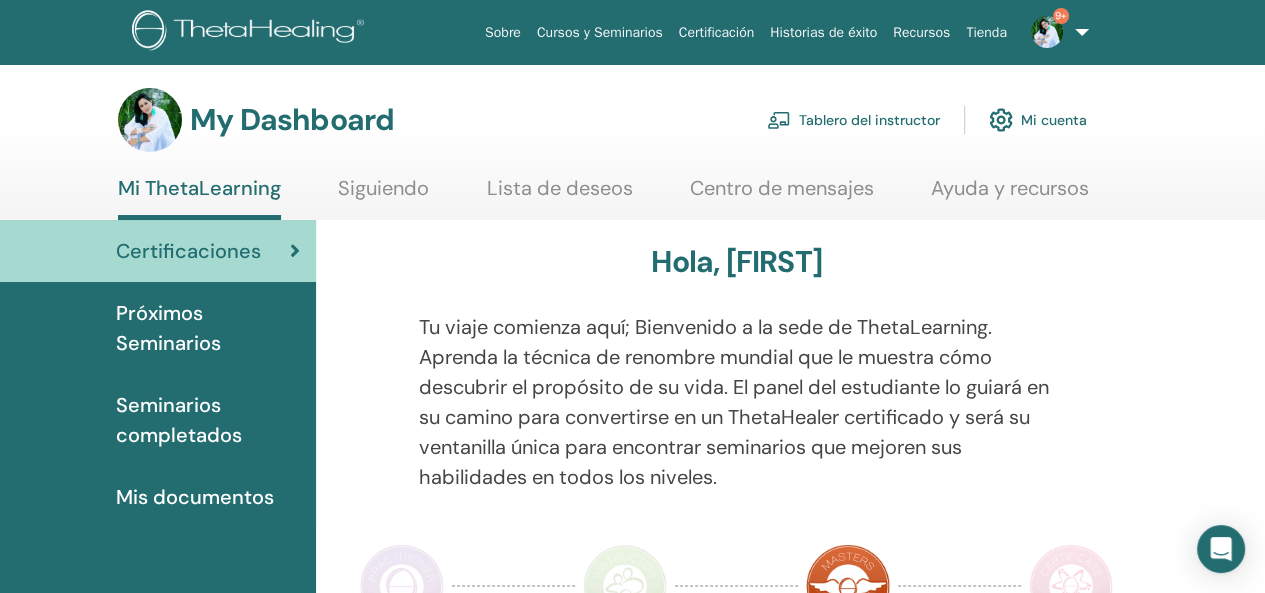 click on "Tablero del instructor" at bounding box center (853, 120) 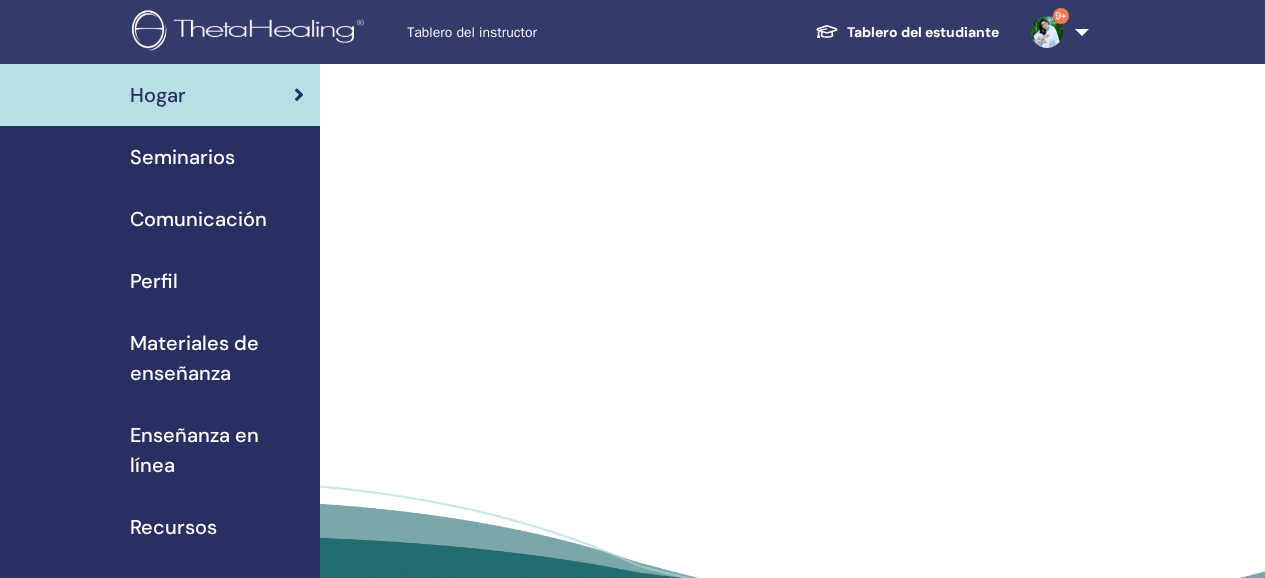 scroll, scrollTop: 0, scrollLeft: 0, axis: both 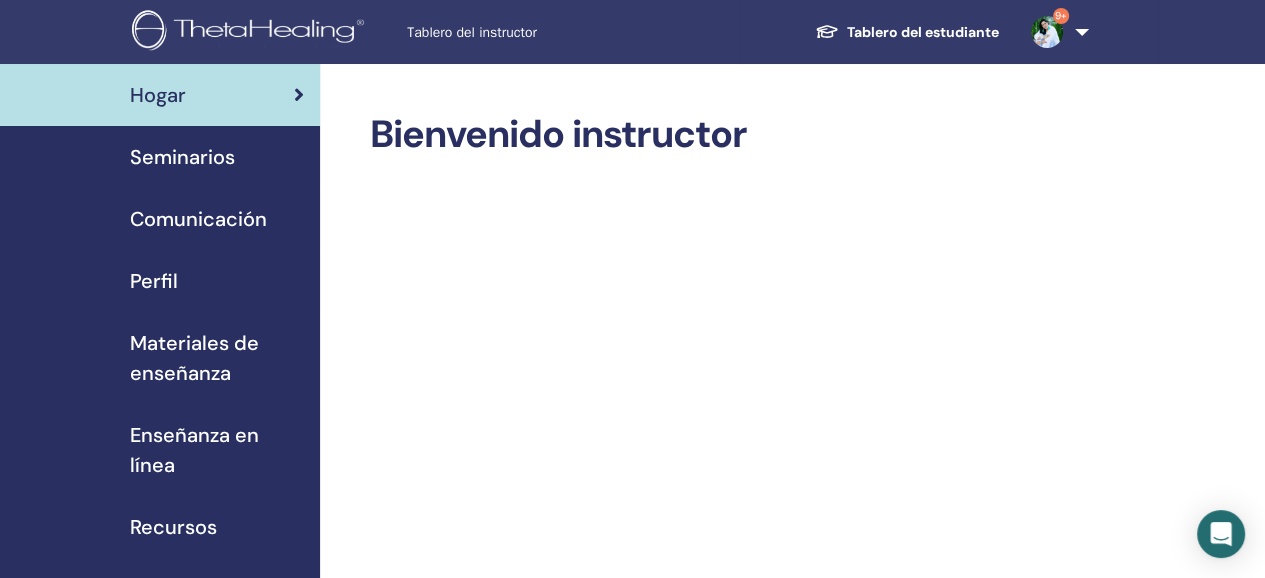 click on "Seminarios" at bounding box center [182, 157] 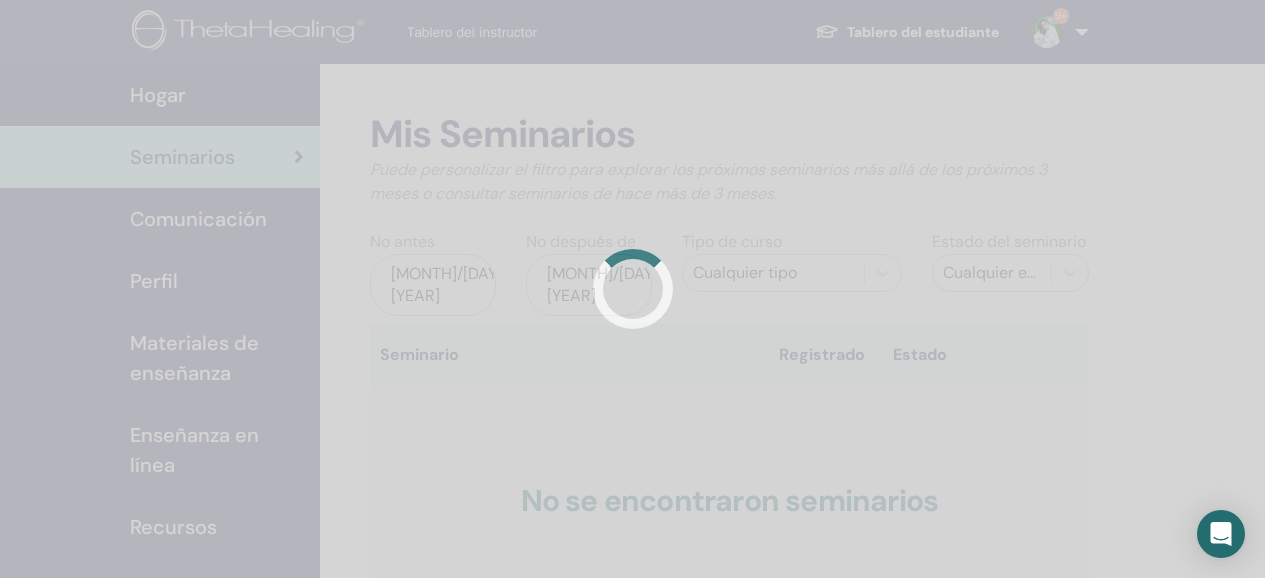 scroll, scrollTop: 0, scrollLeft: 0, axis: both 